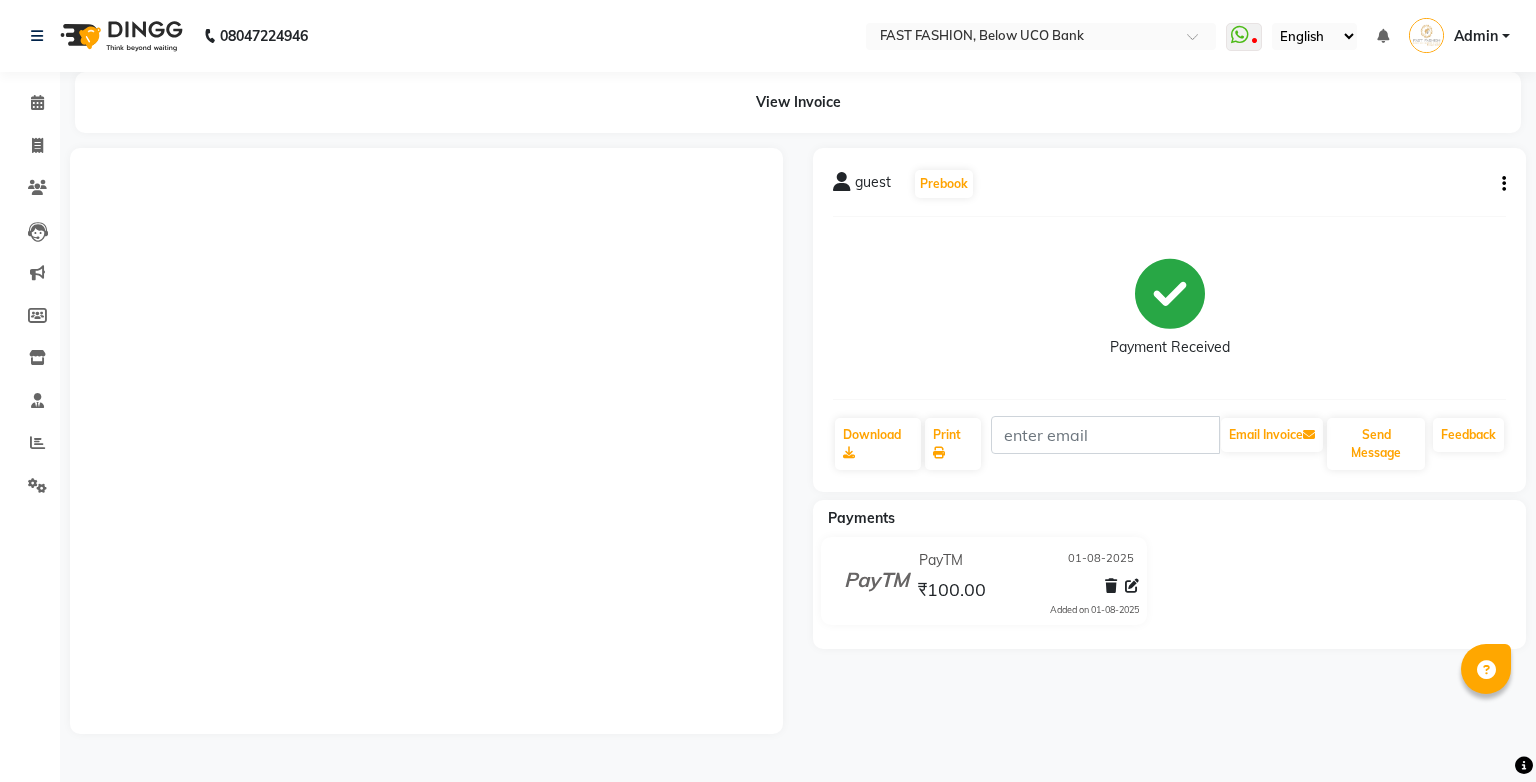 scroll, scrollTop: 0, scrollLeft: 0, axis: both 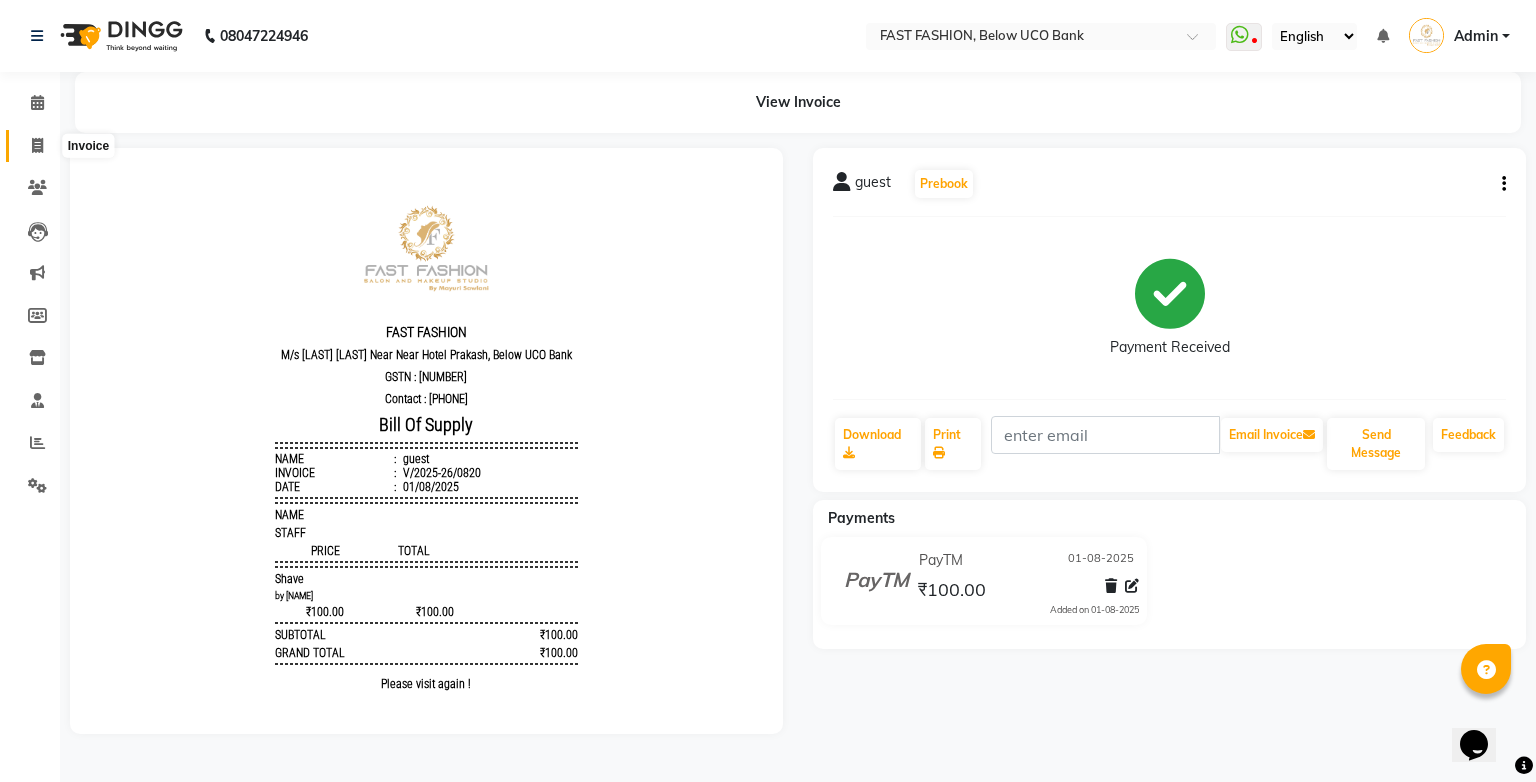 click 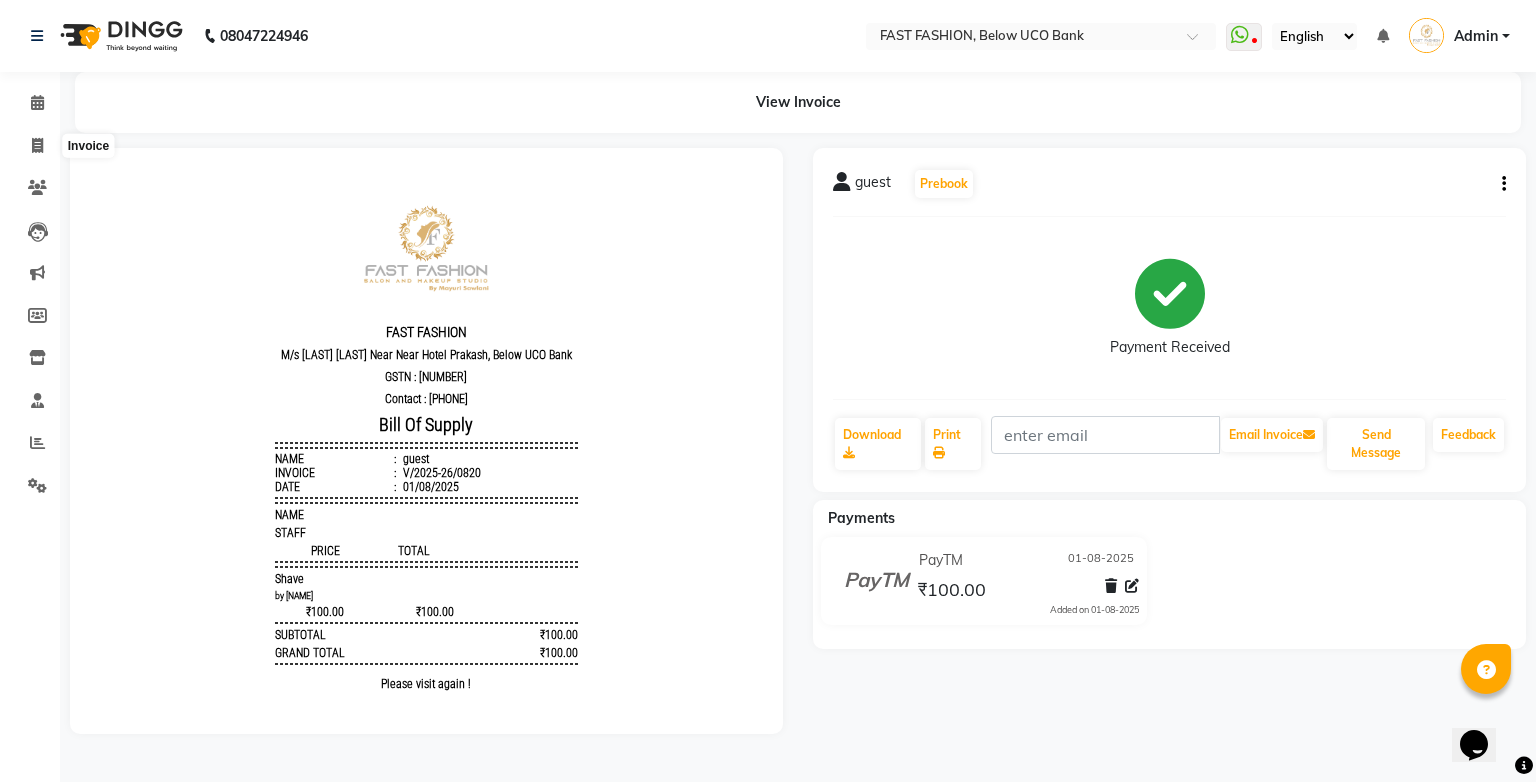 select on "4228" 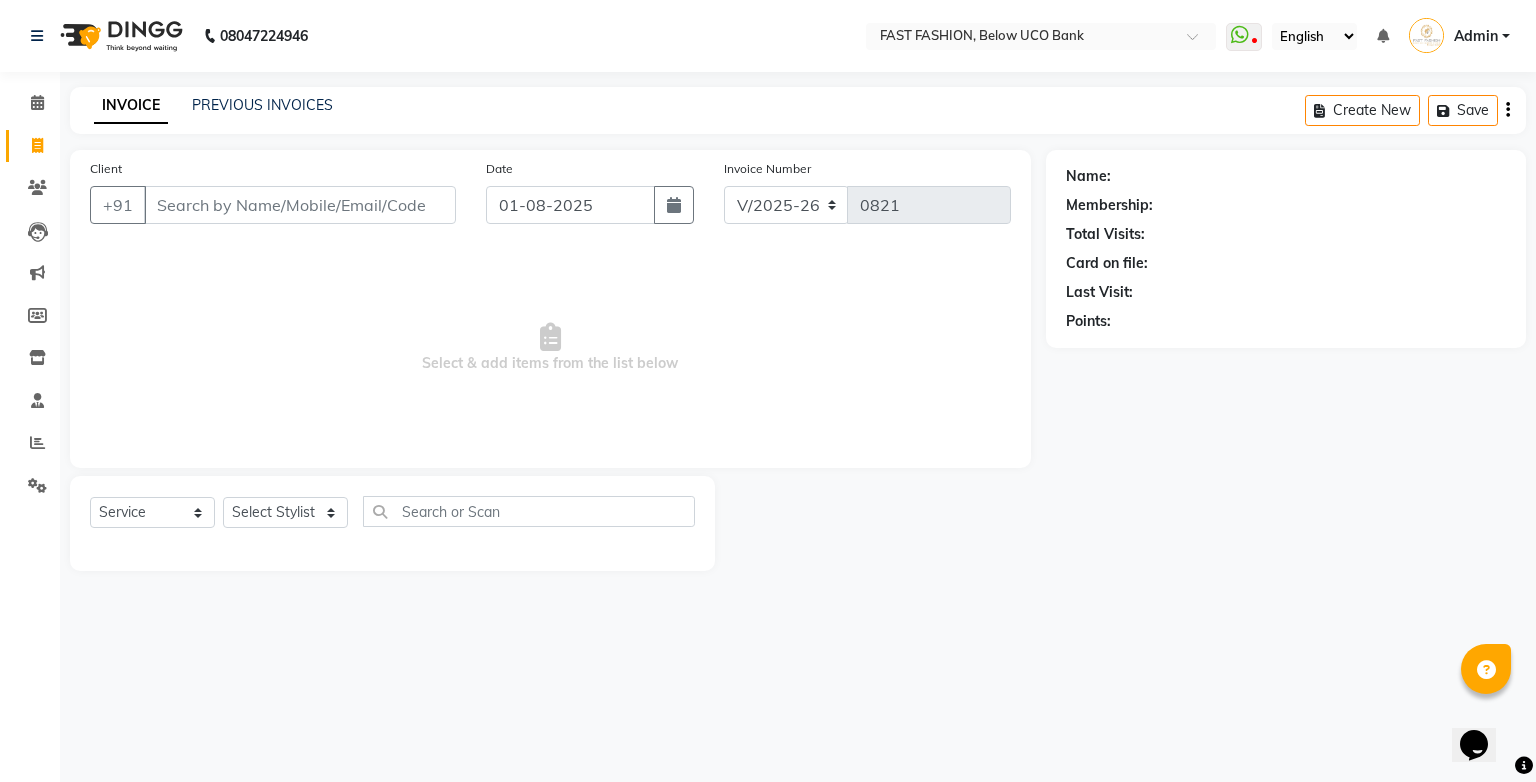 click on "Client" at bounding box center [300, 205] 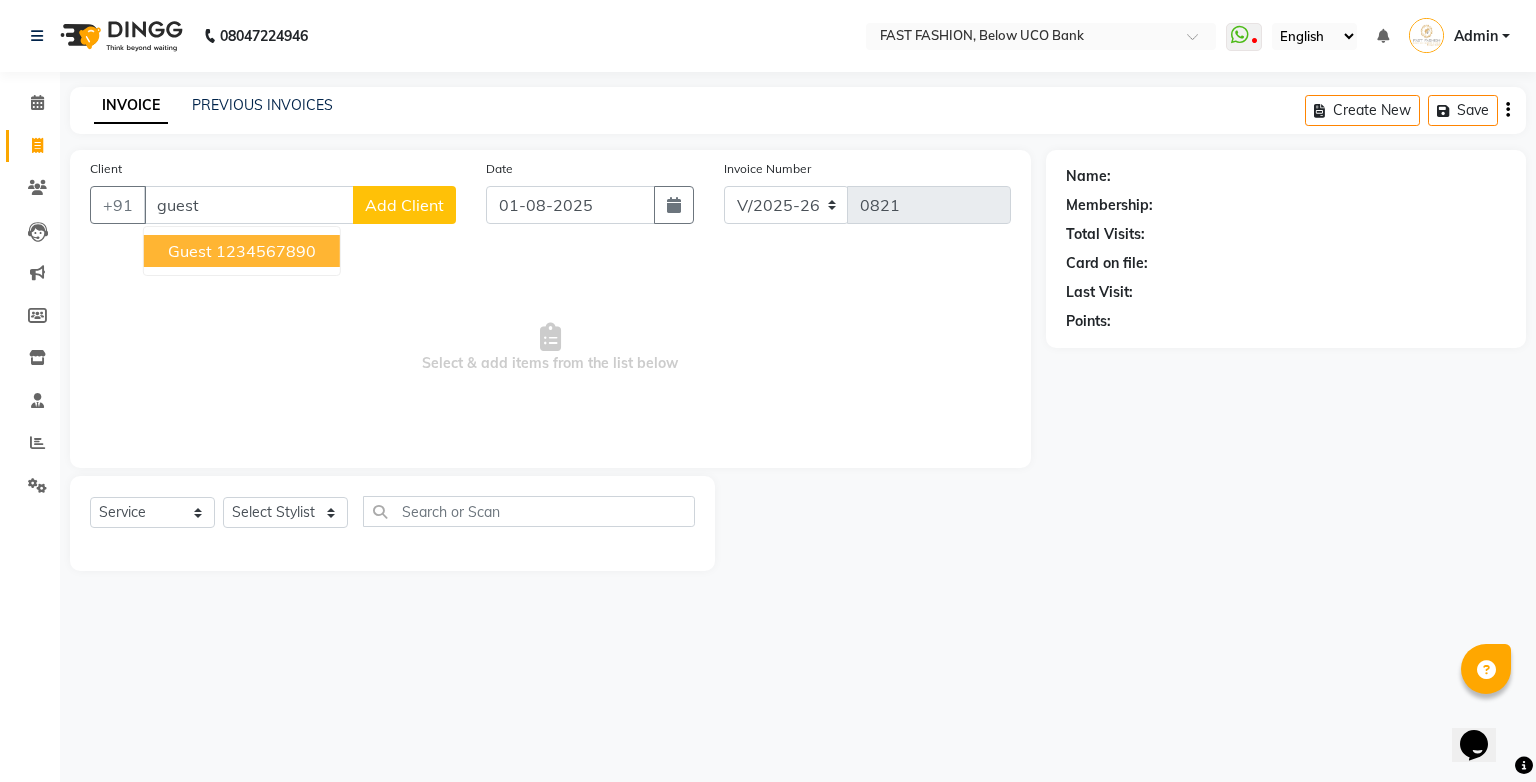 click on "guest [PHONE]" at bounding box center [242, 251] 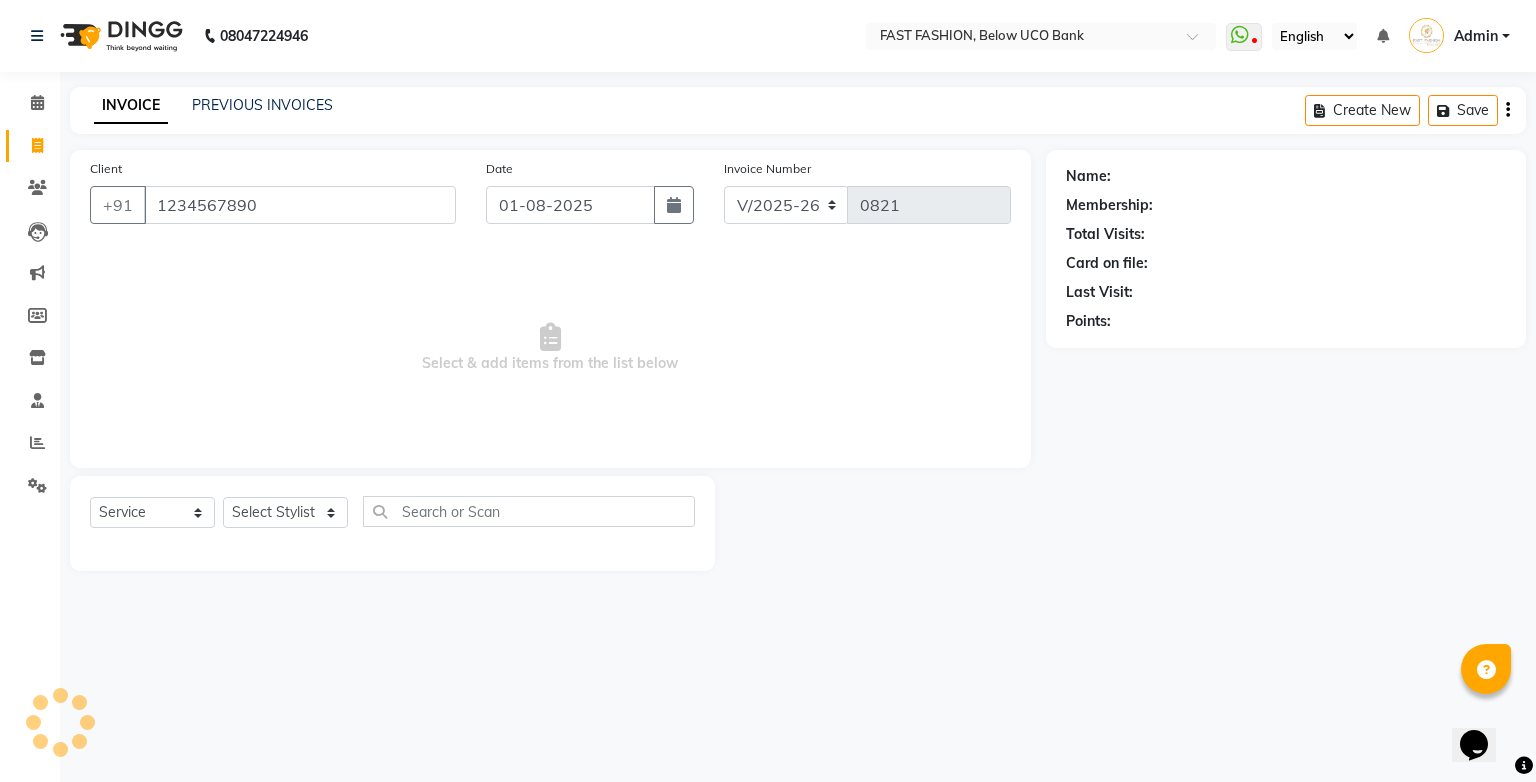 type on "1234567890" 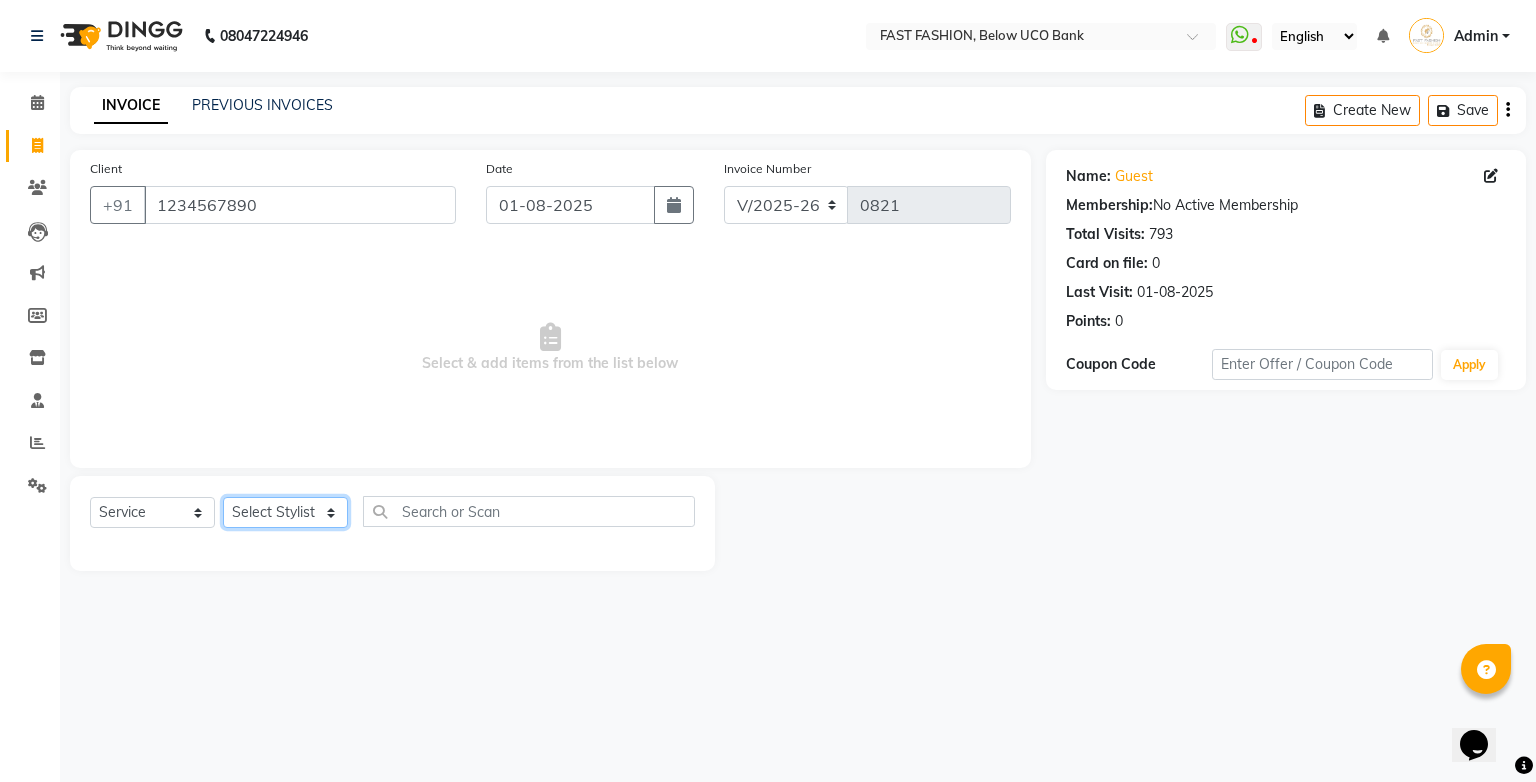 click on "Select Stylist [NAME] [NAME] [NAME] [NAME] [NAME] [NAME] [NAME] [NAME] [NAME] [NAME] [NAME]" 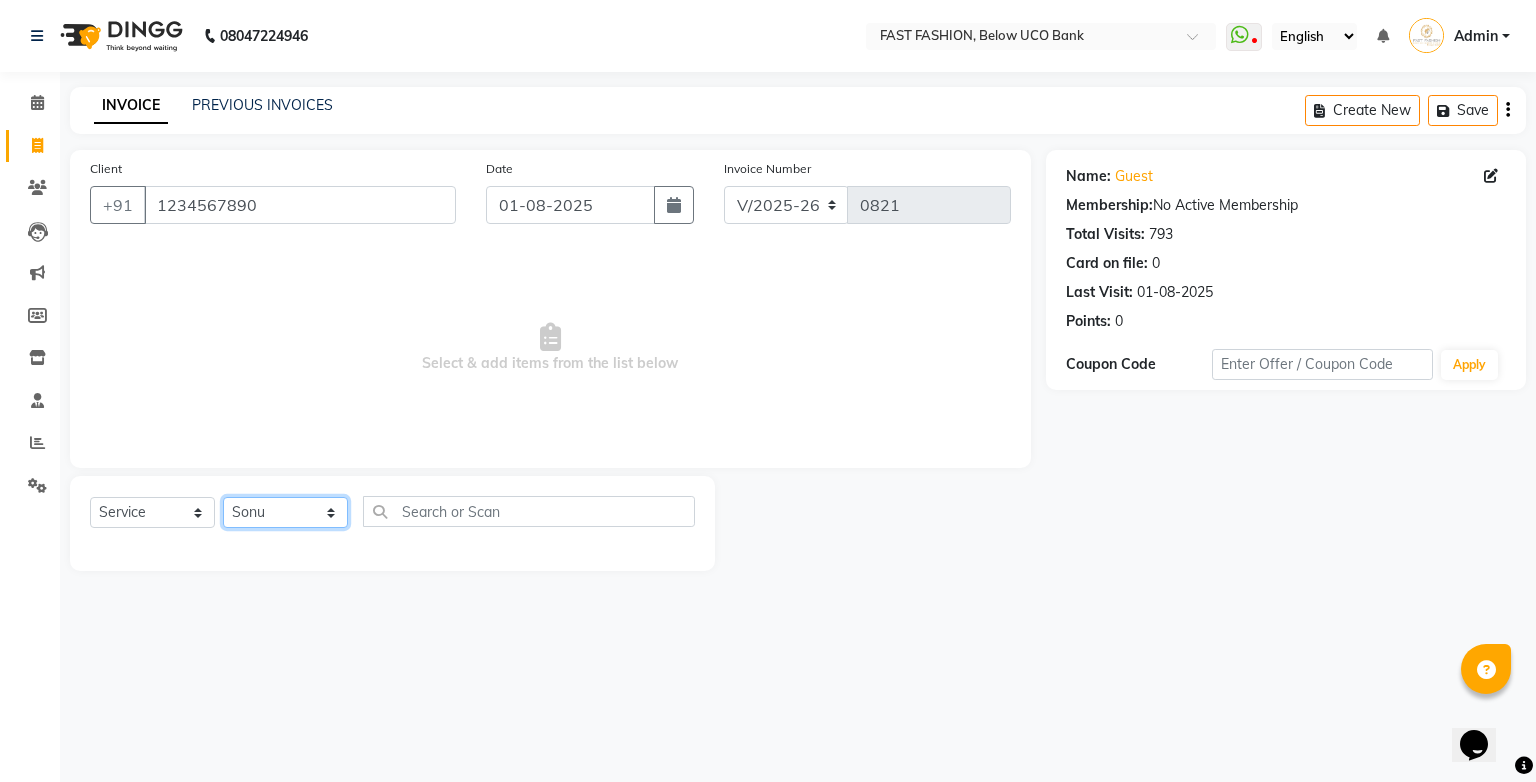 click on "Select Stylist [NAME] [NAME] [NAME] [NAME] [NAME] [NAME] [NAME] [NAME] [NAME] [NAME] [NAME]" 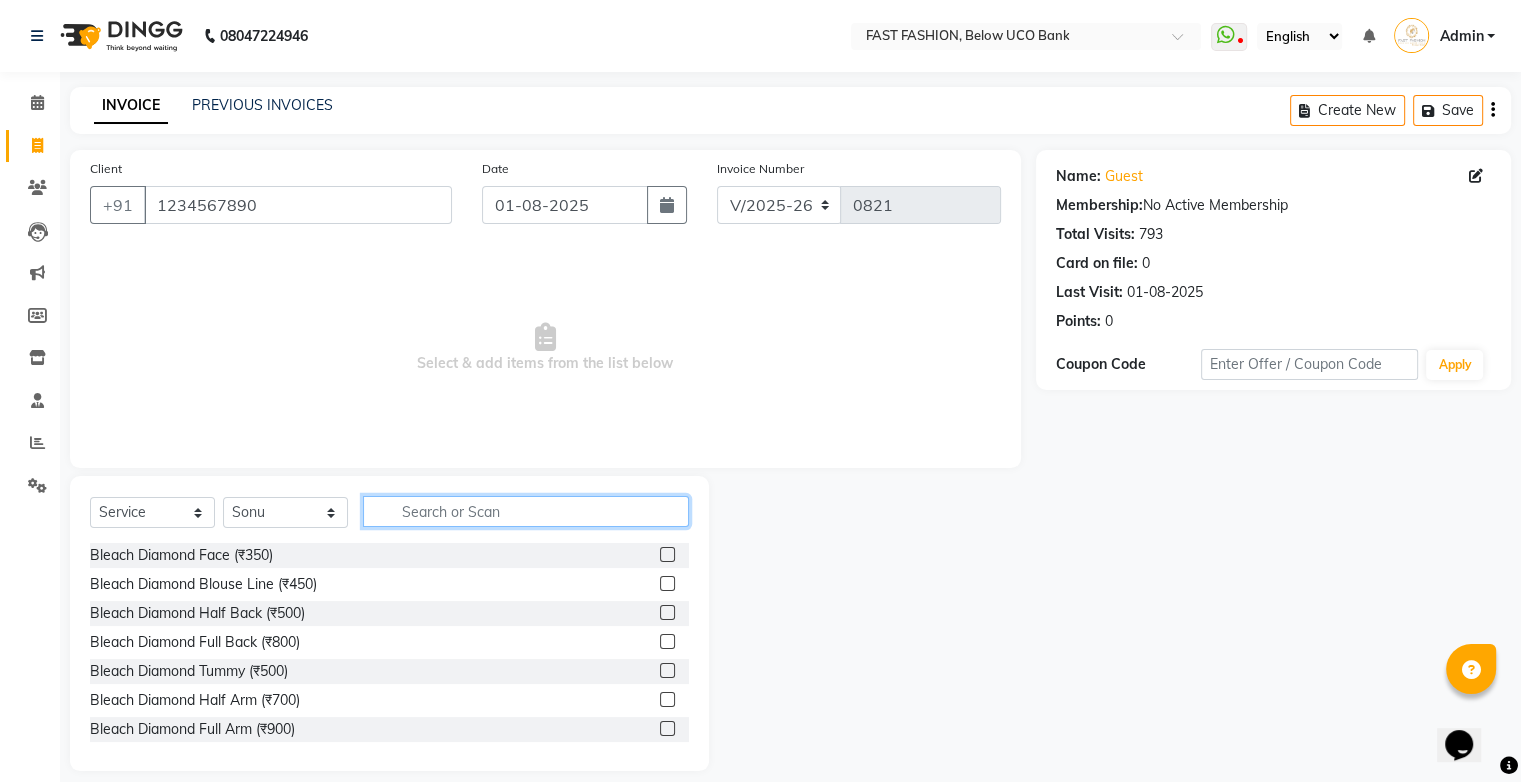 click 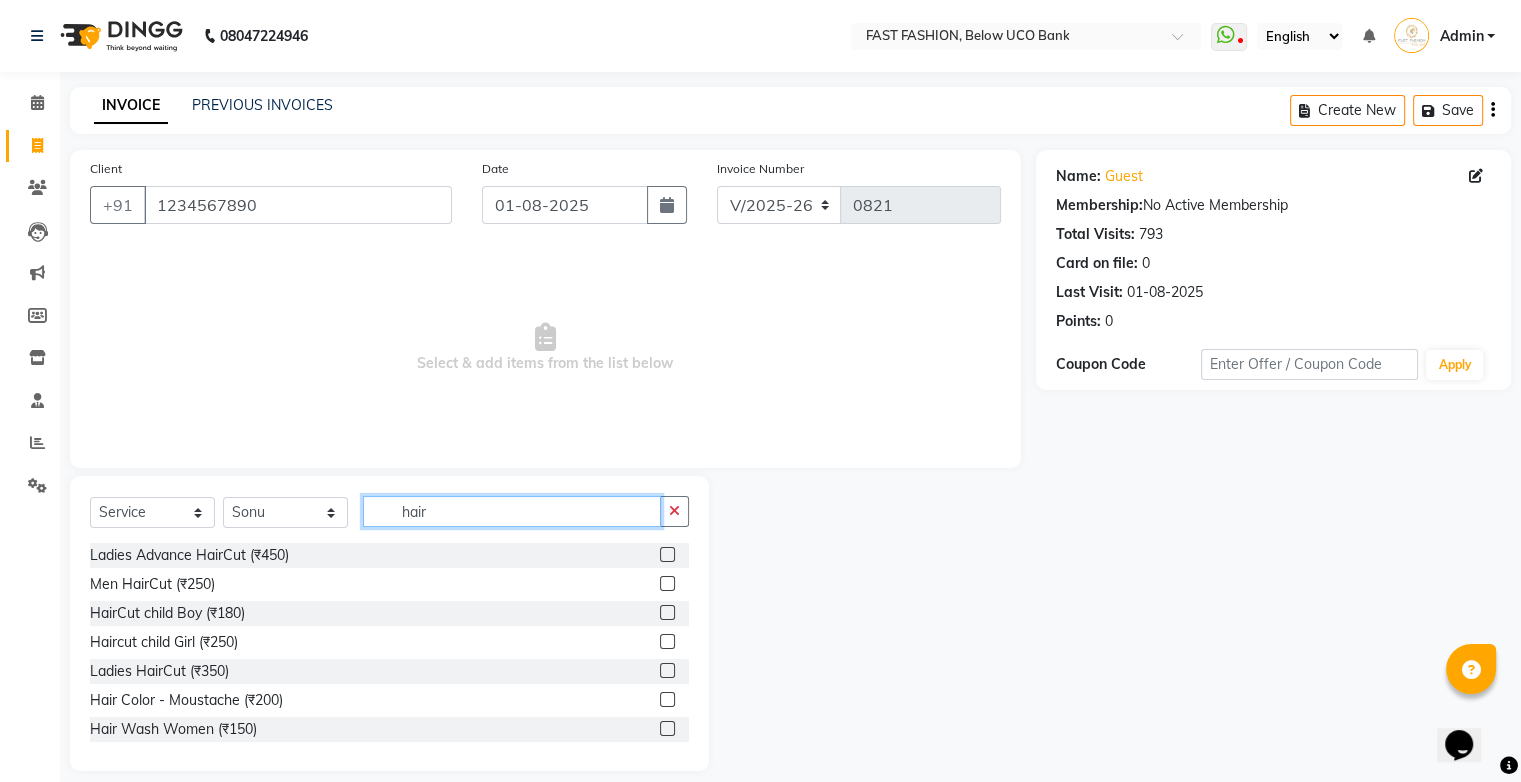 type on "hair" 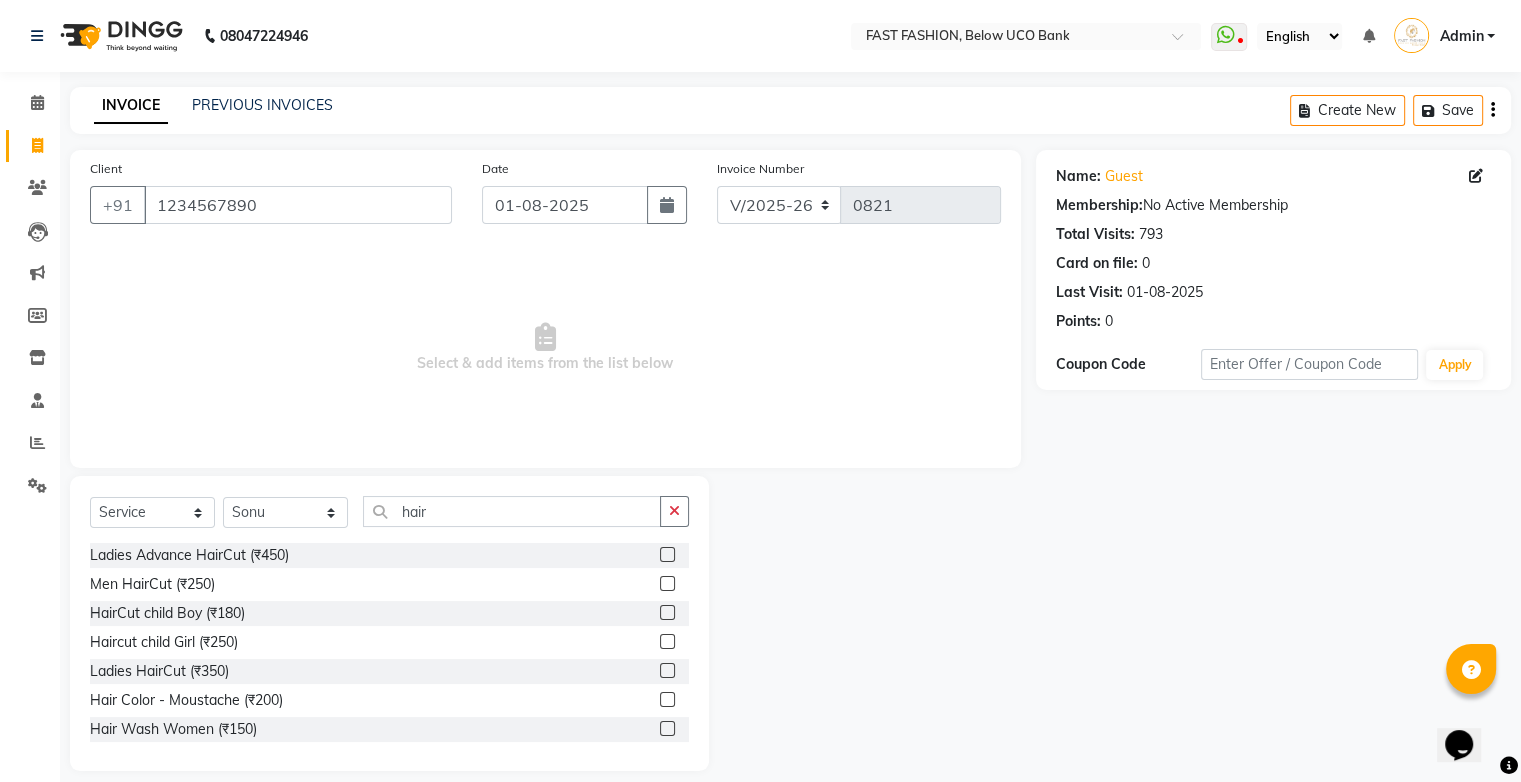 click 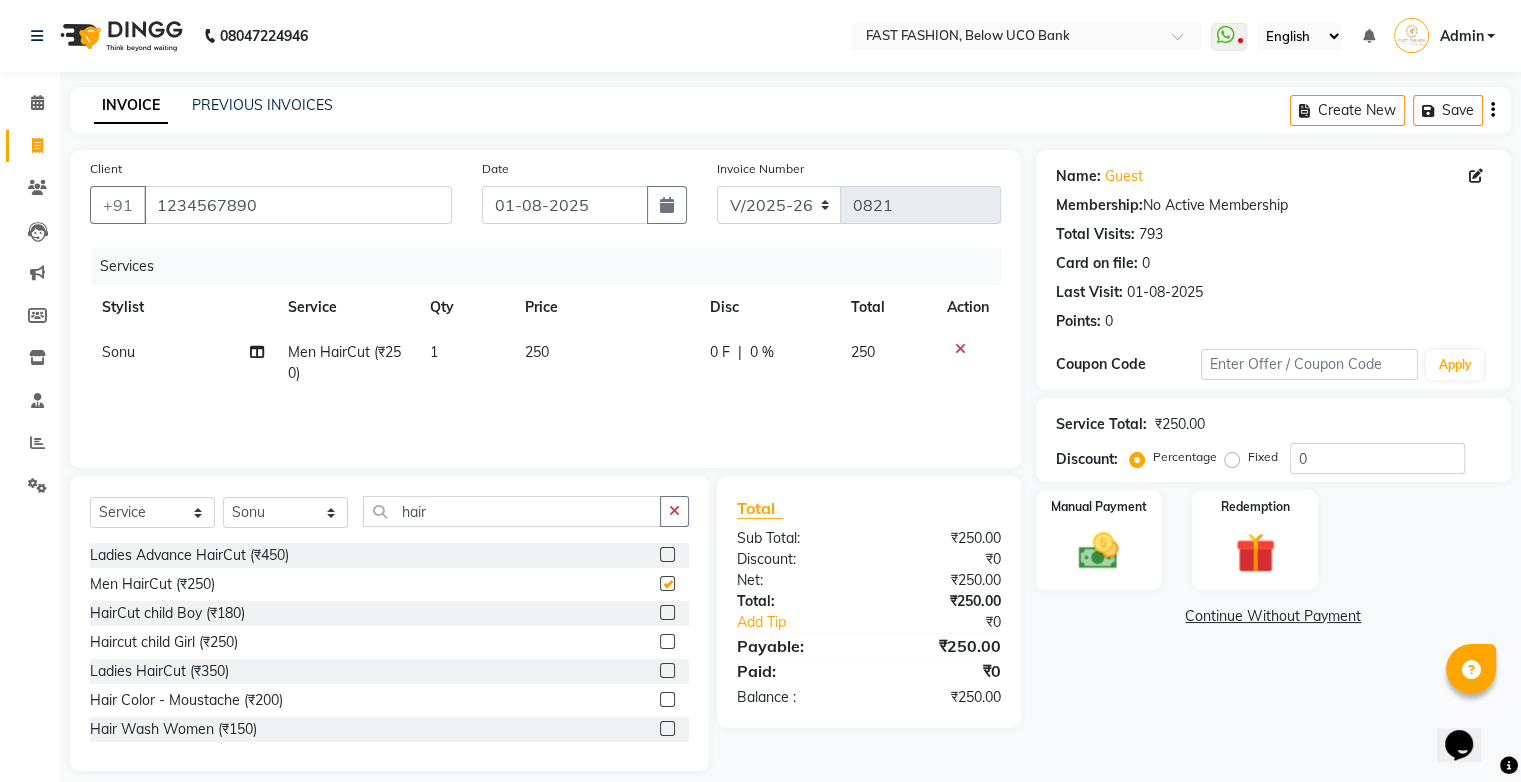checkbox on "false" 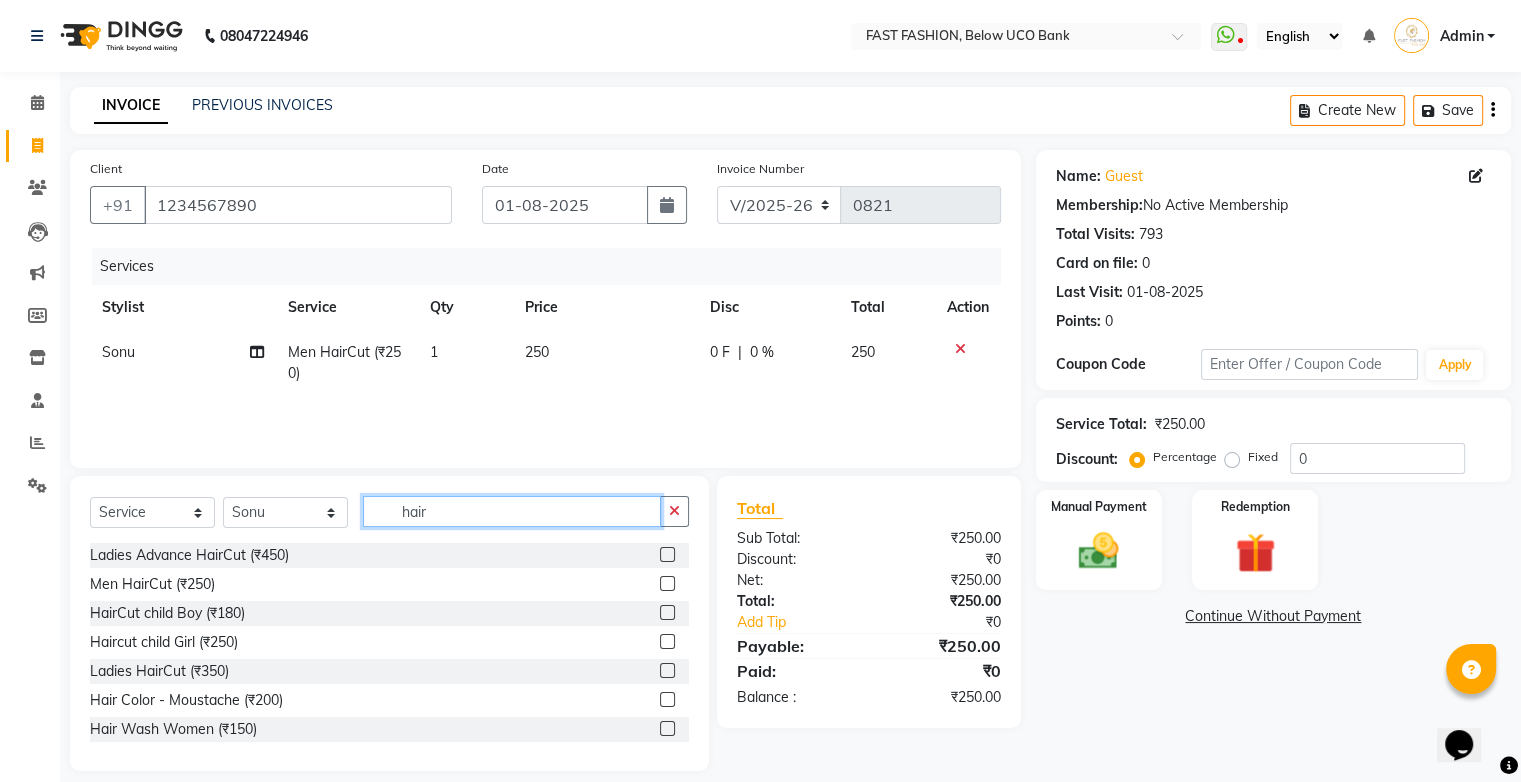 click on "hair" 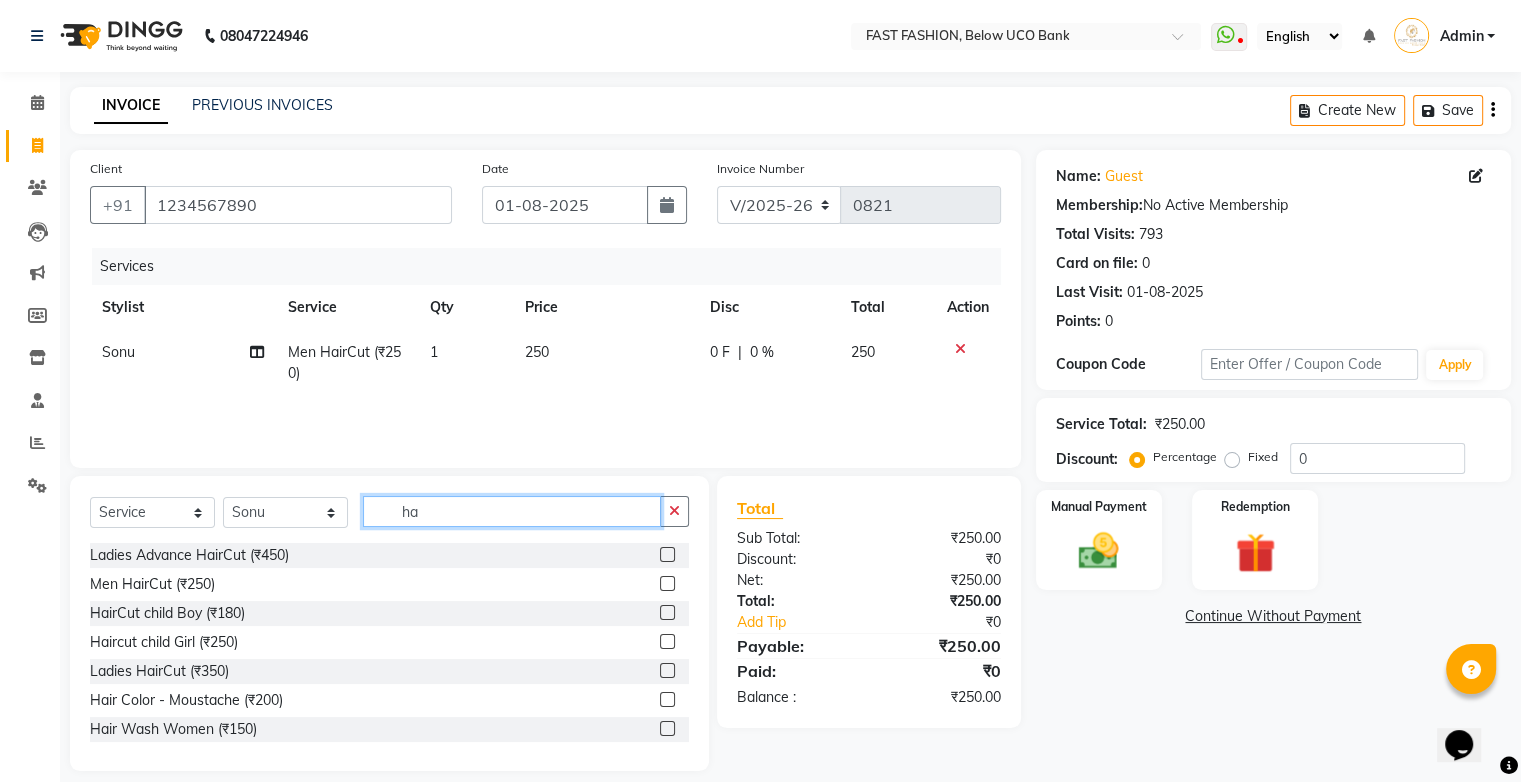 type on "h" 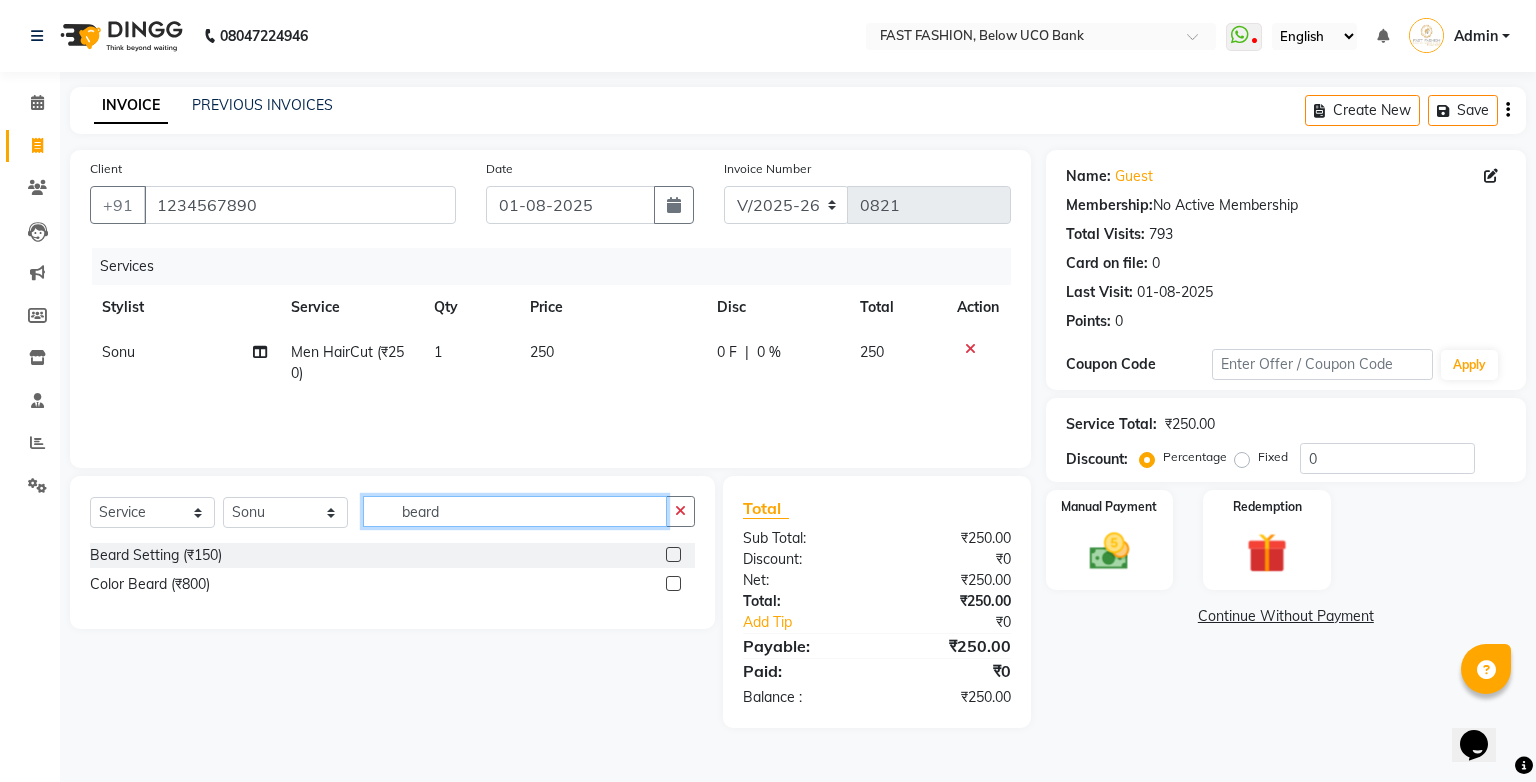 type on "beard" 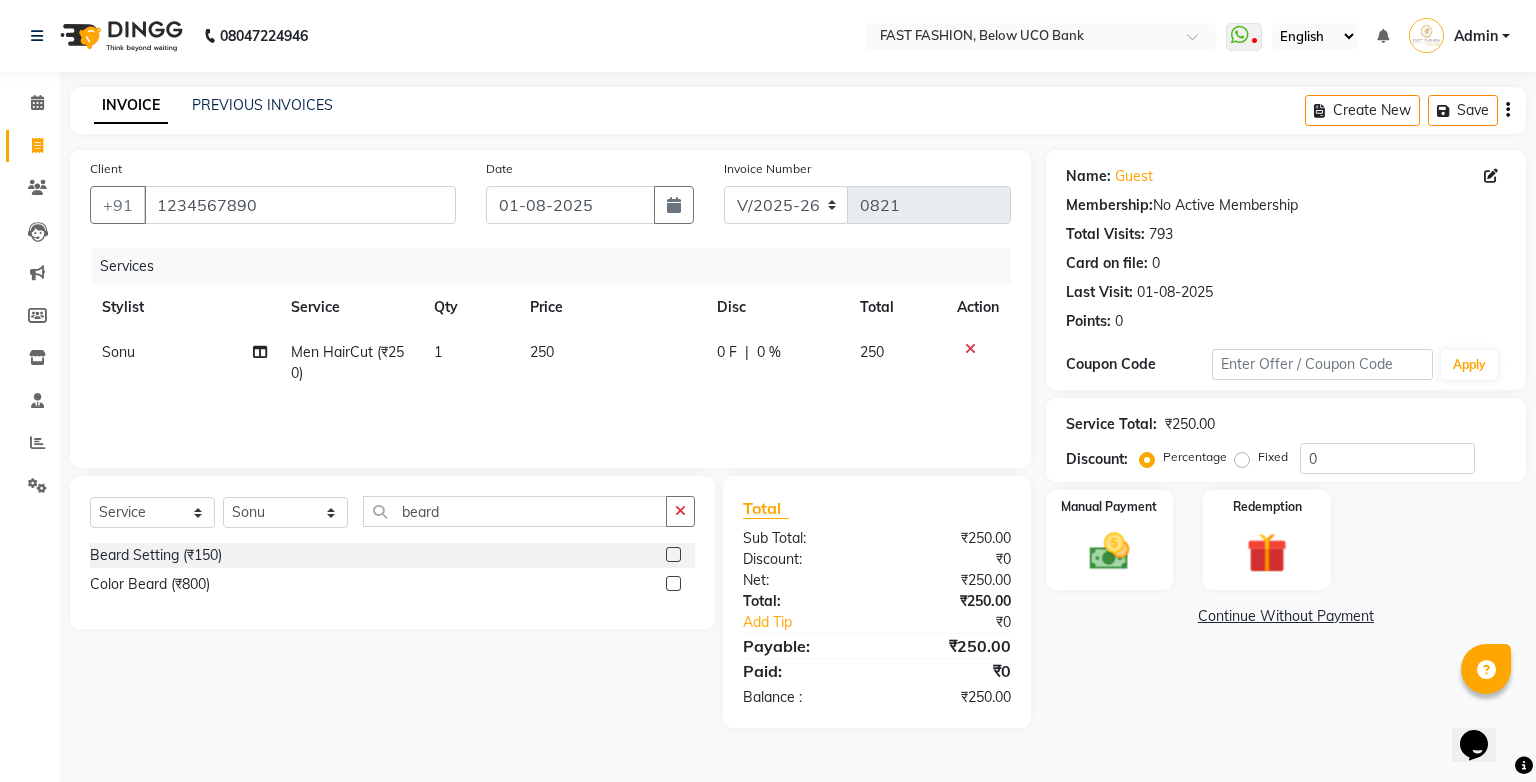click 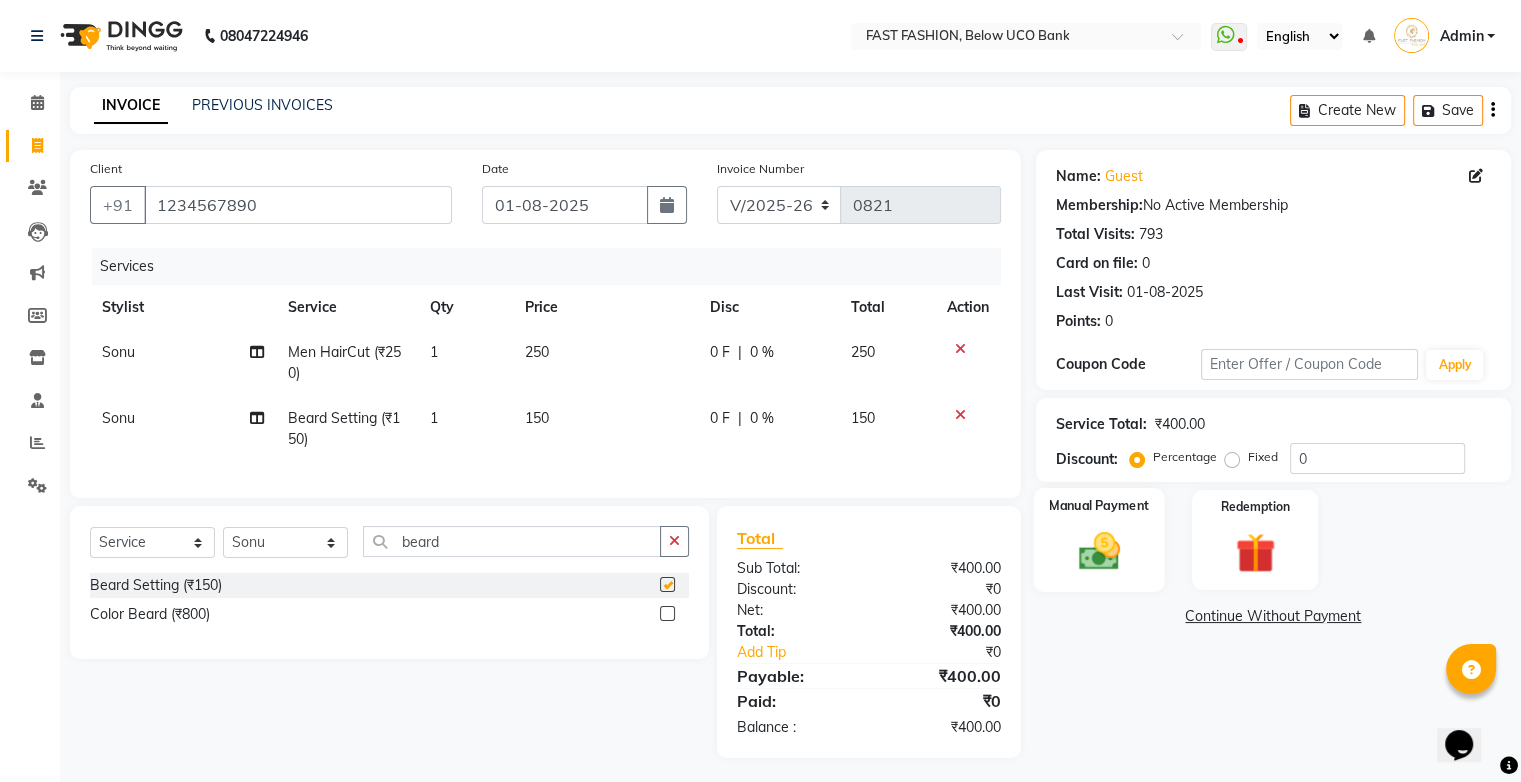 checkbox on "false" 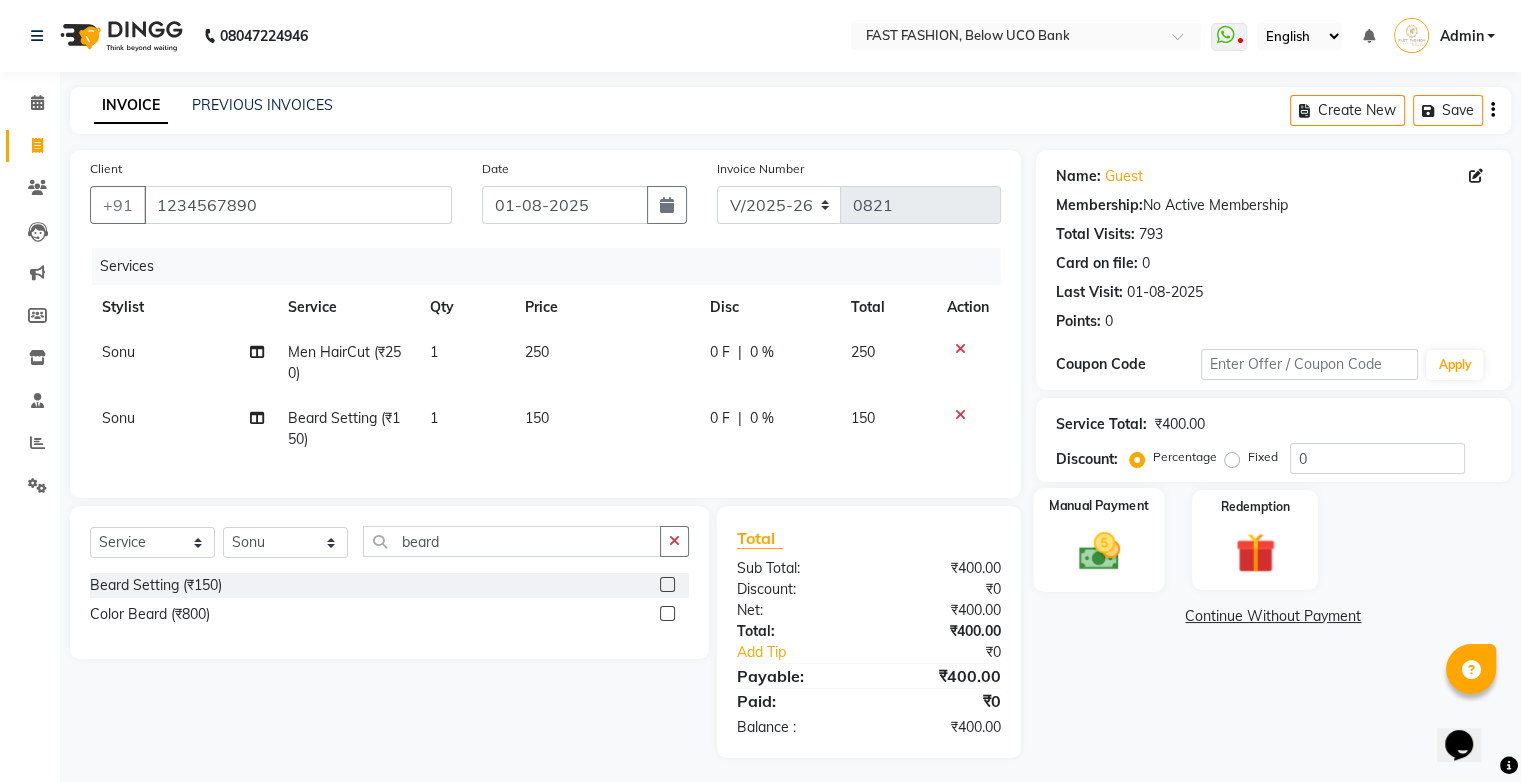 click 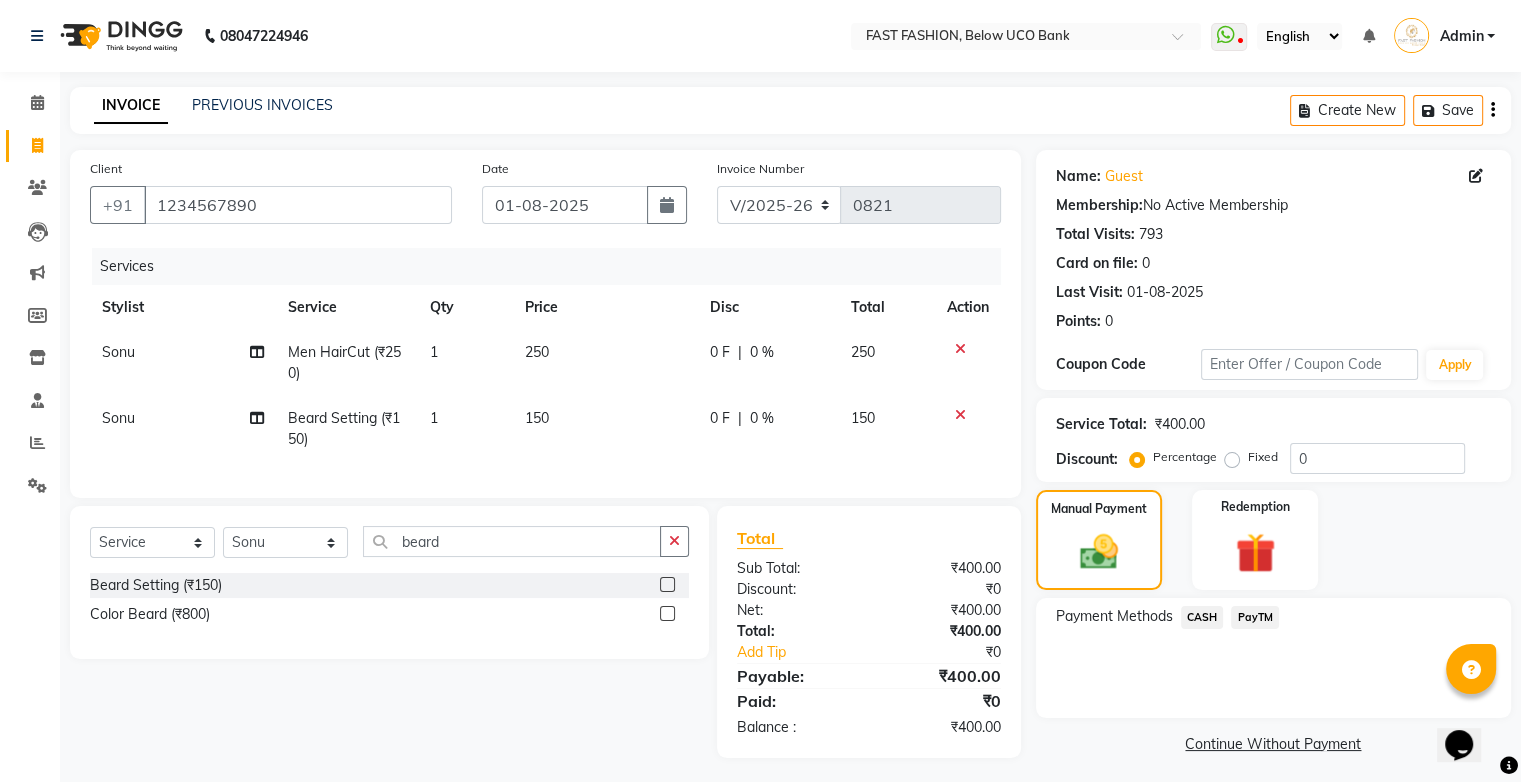 click on "PayTM" 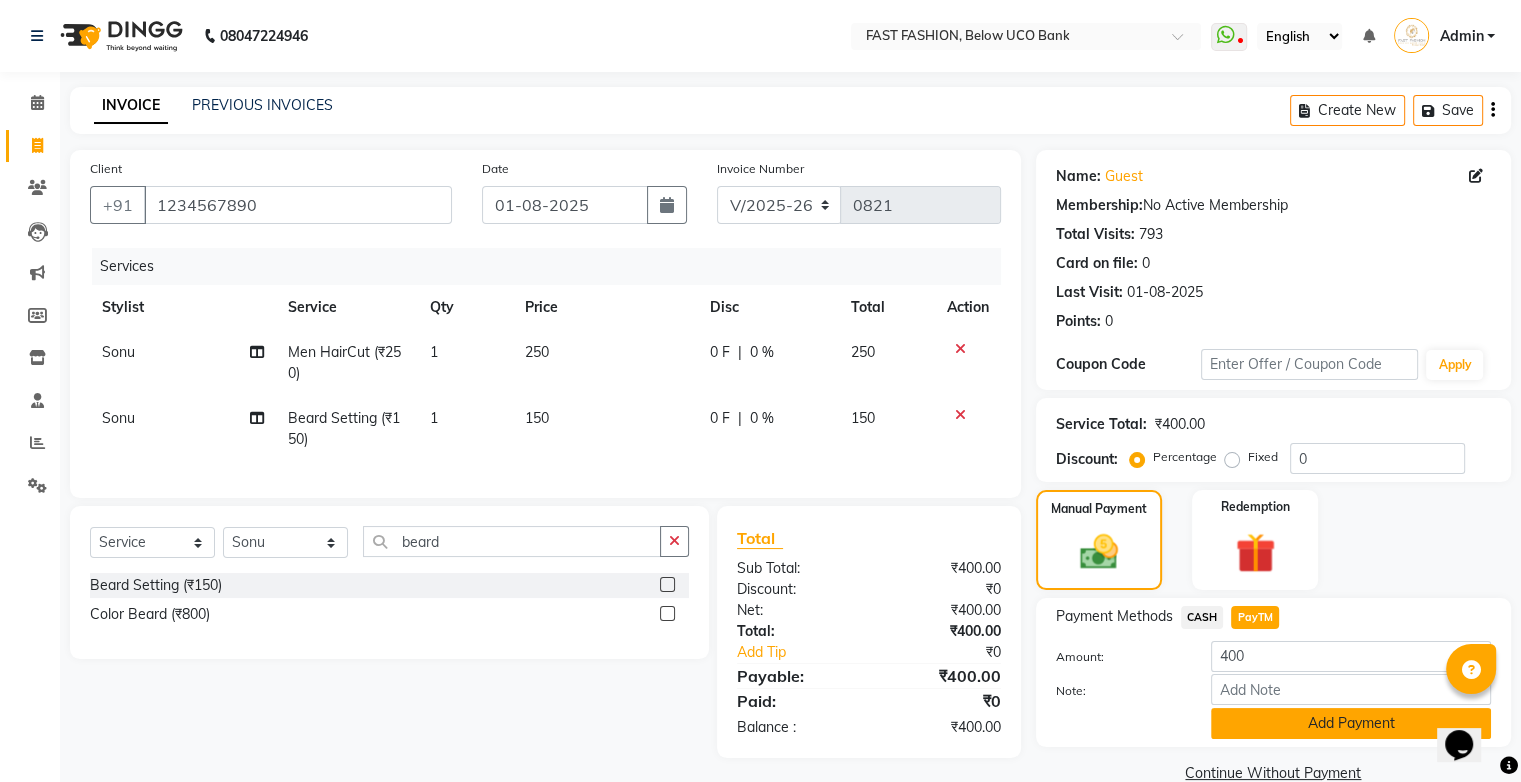 click on "Add Payment" 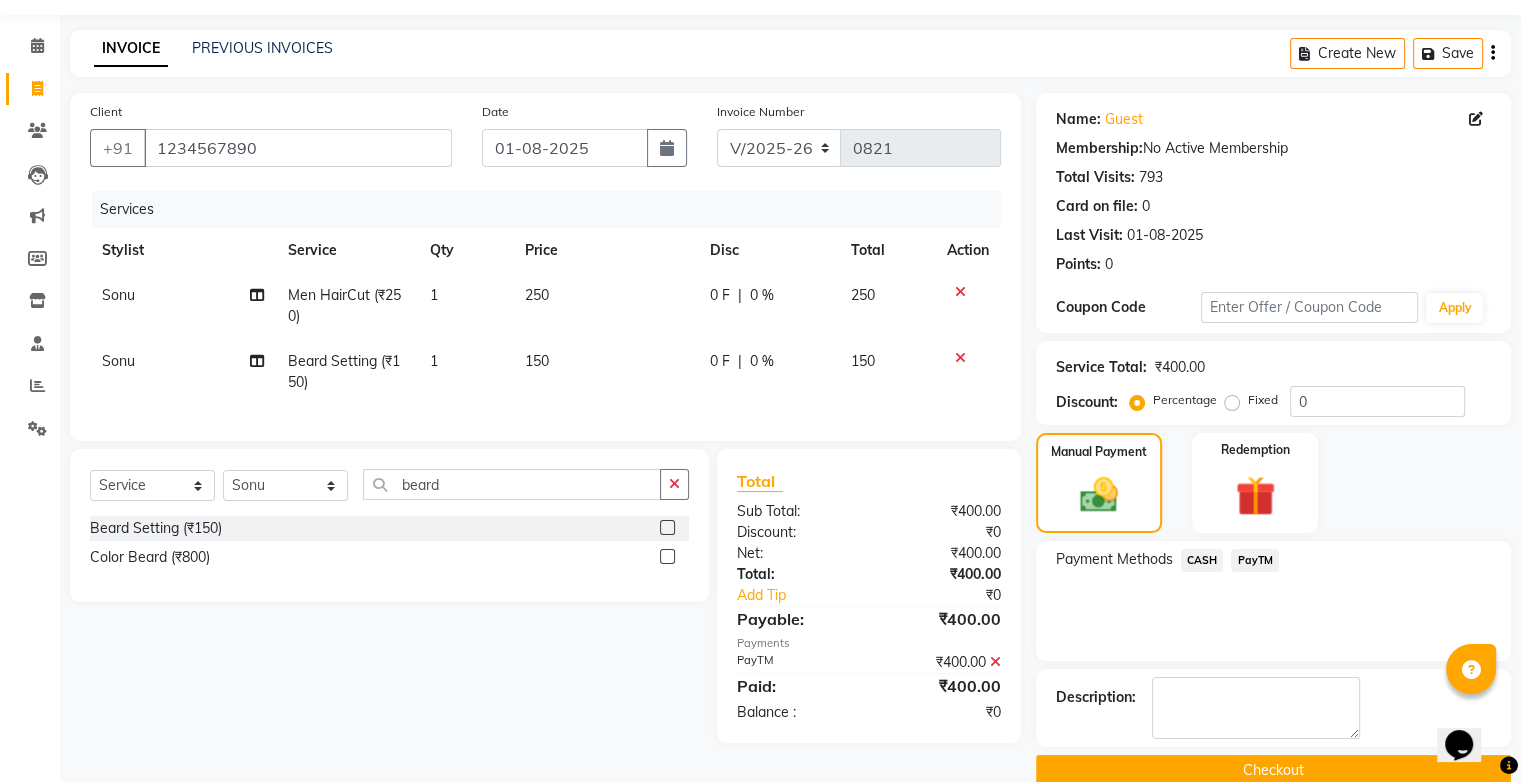 scroll, scrollTop: 88, scrollLeft: 0, axis: vertical 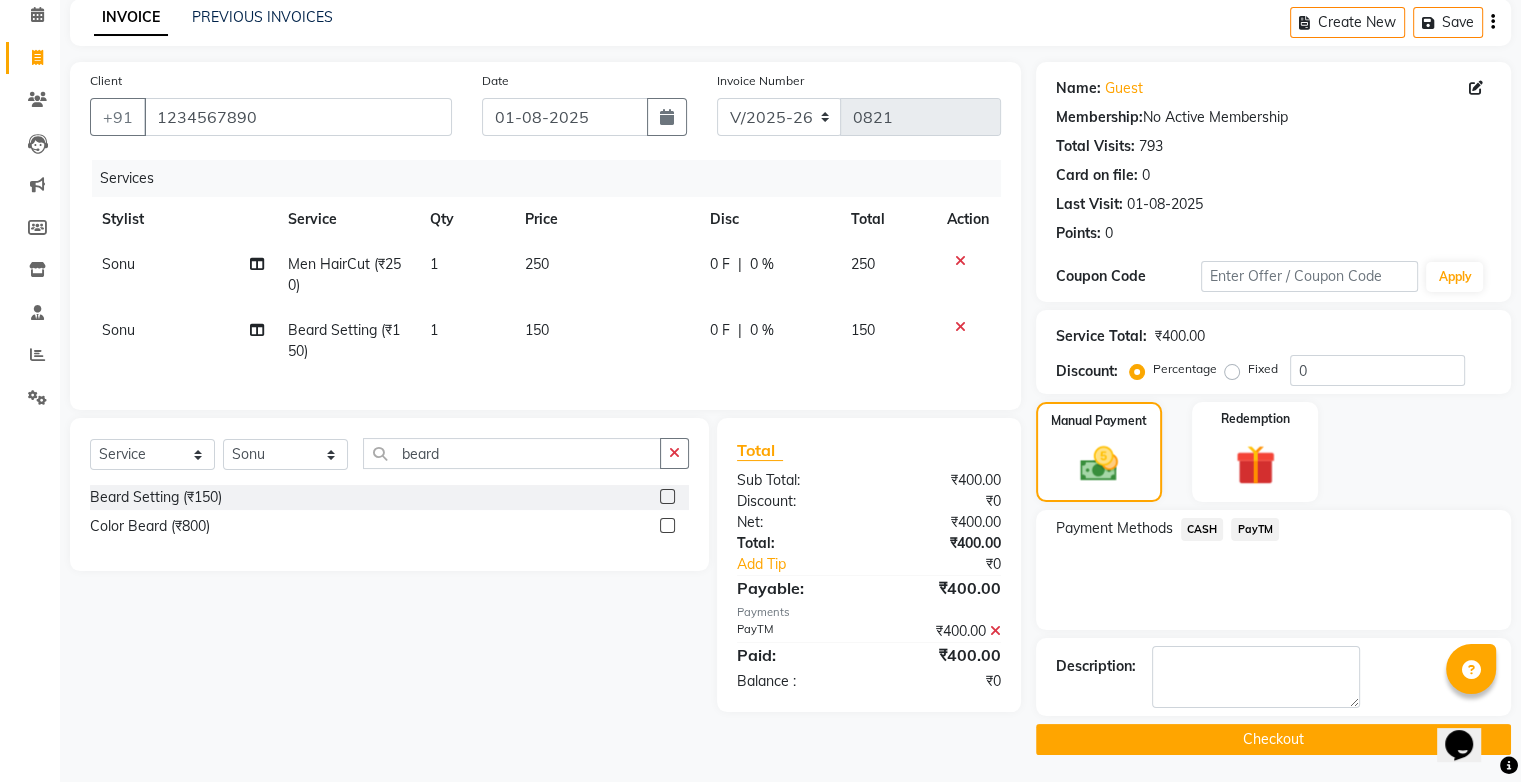 click on "Checkout" 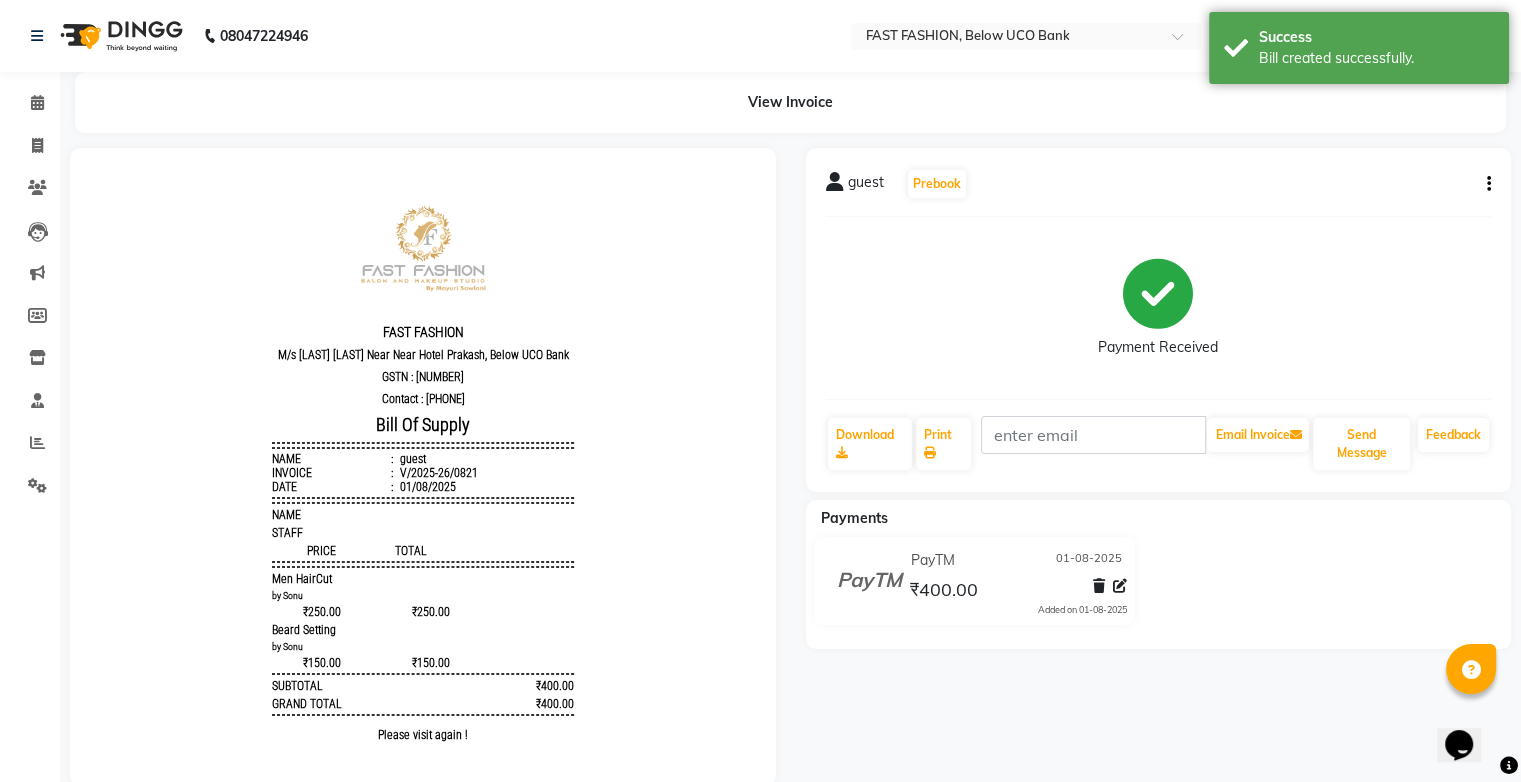 scroll, scrollTop: 0, scrollLeft: 0, axis: both 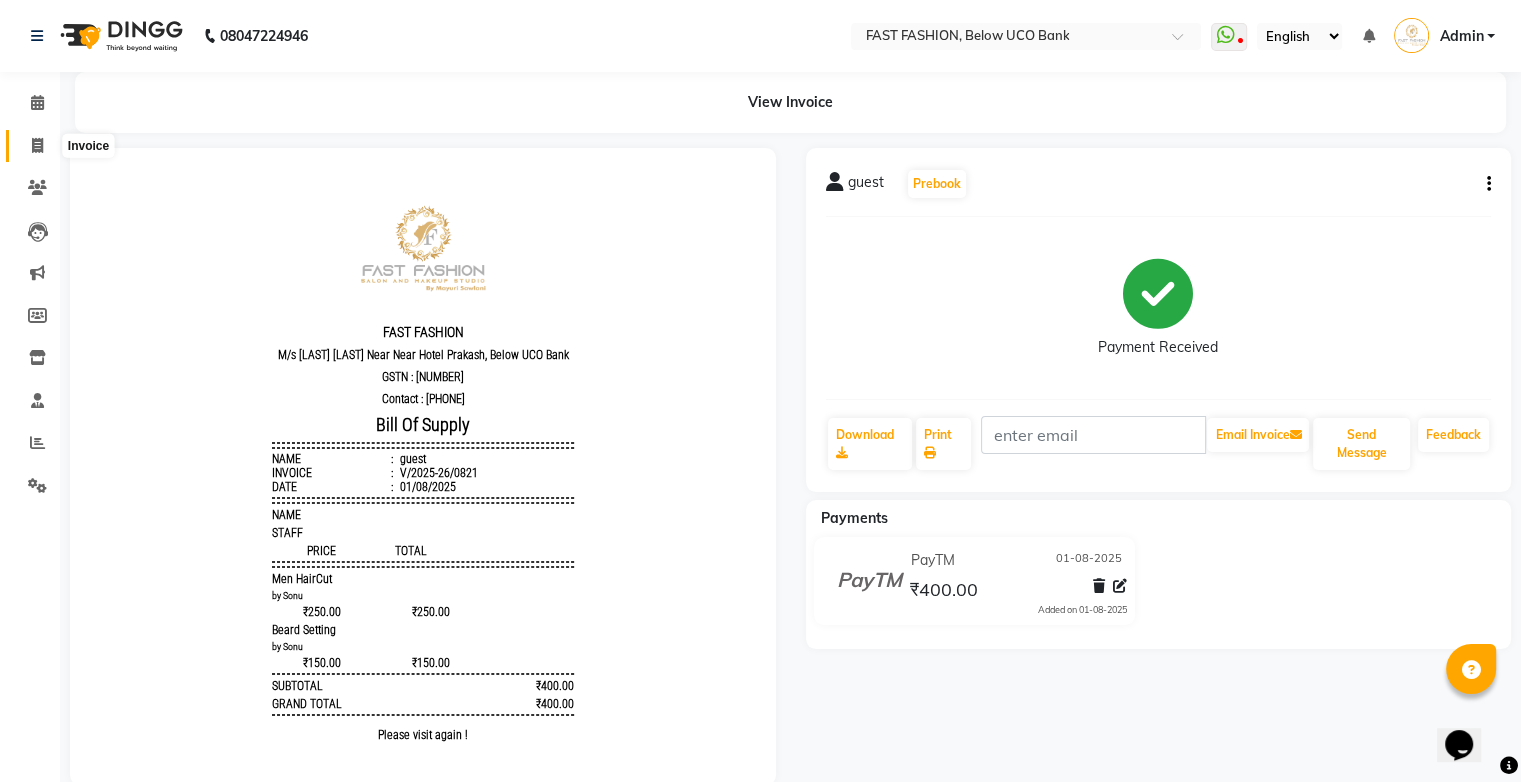 click 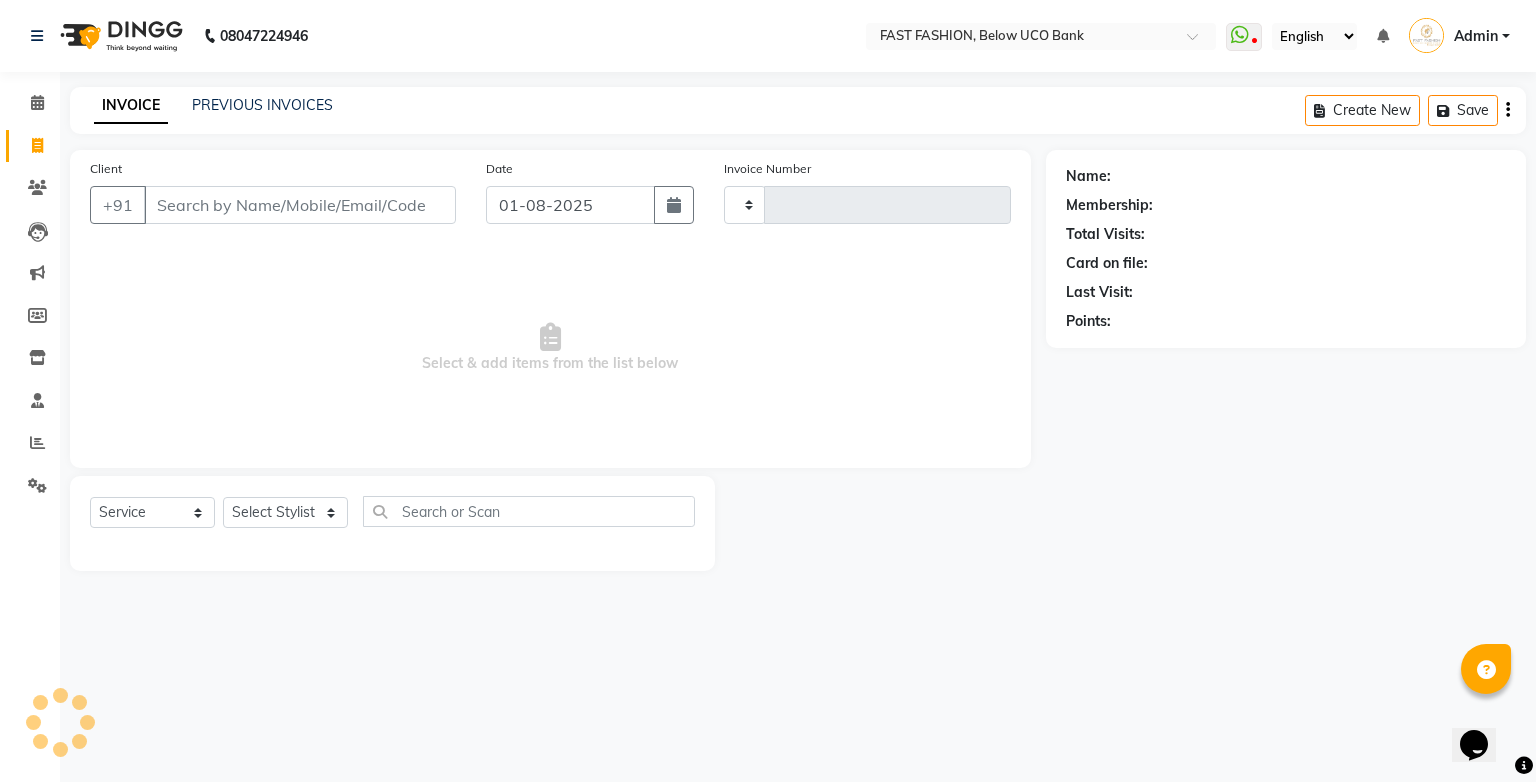 type on "0822" 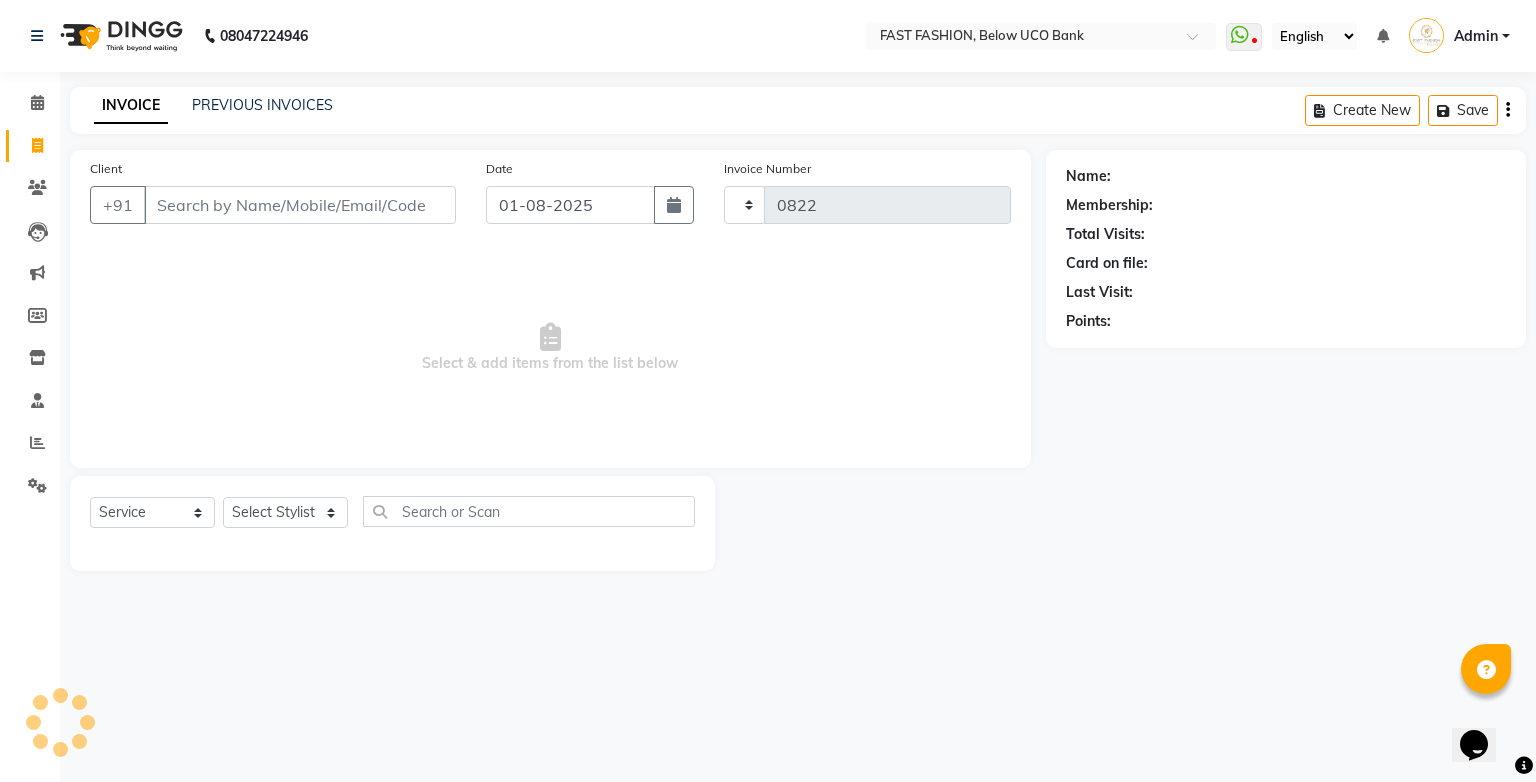 select on "4228" 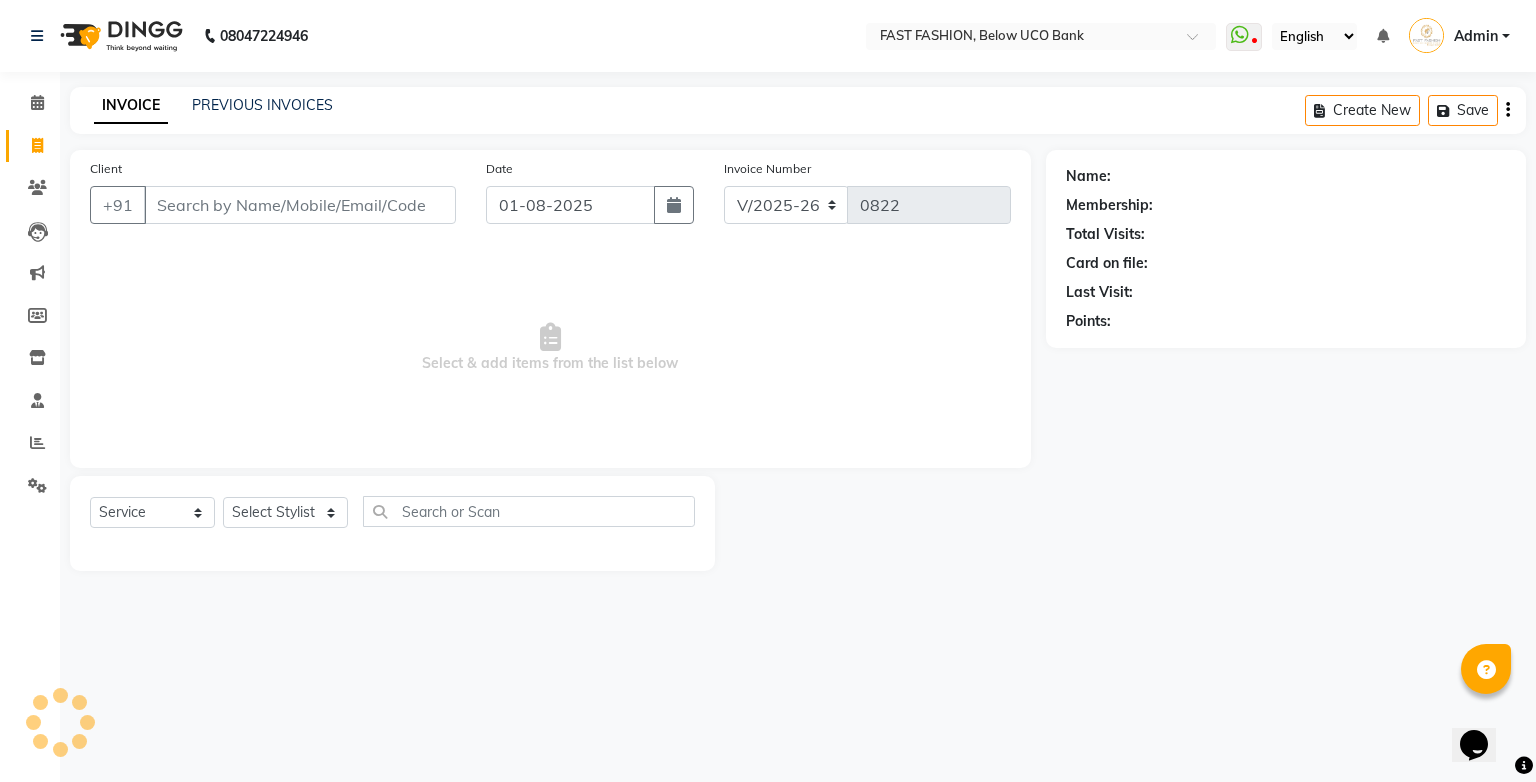 click on "Client" at bounding box center (300, 205) 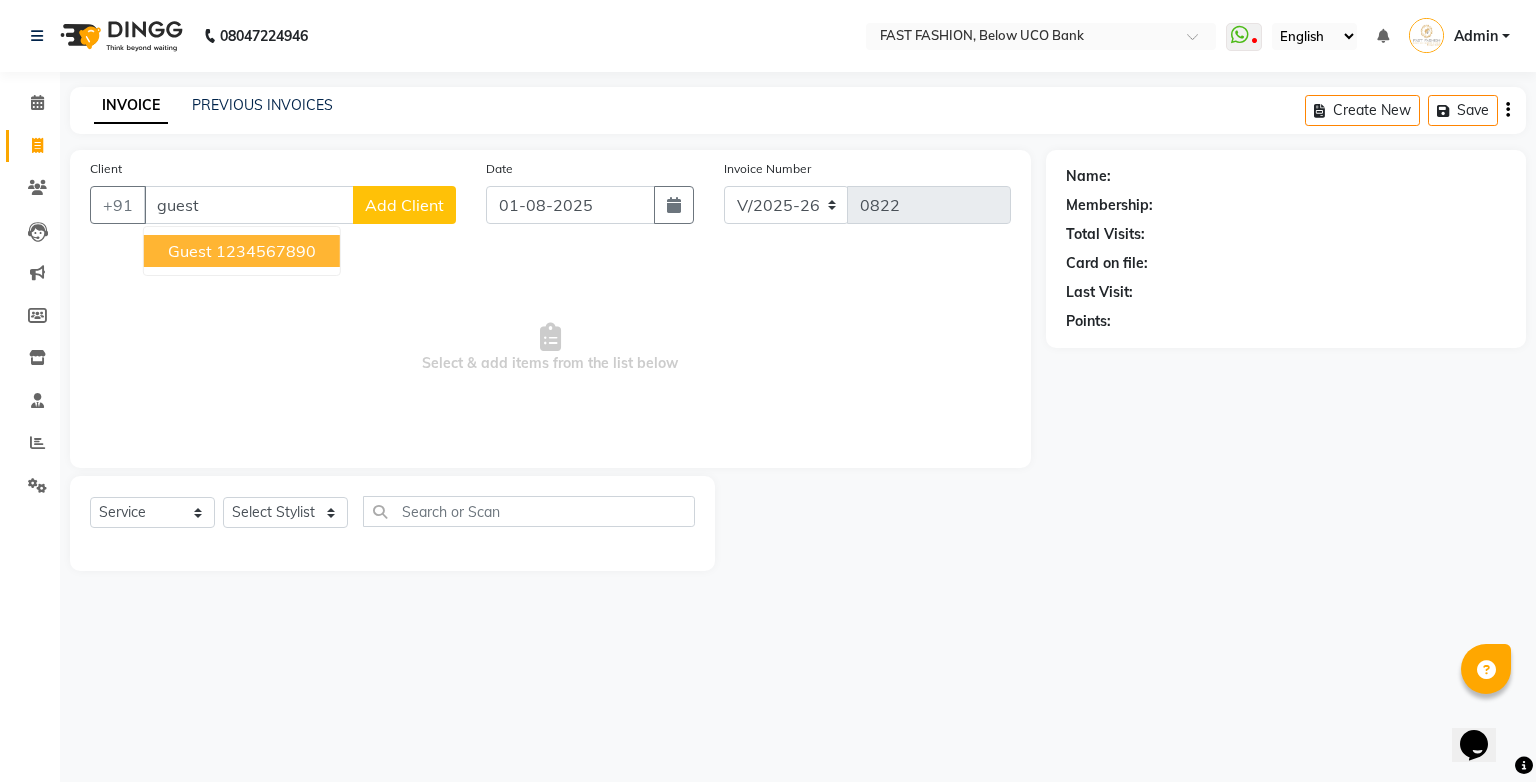 click on "guest" at bounding box center (190, 251) 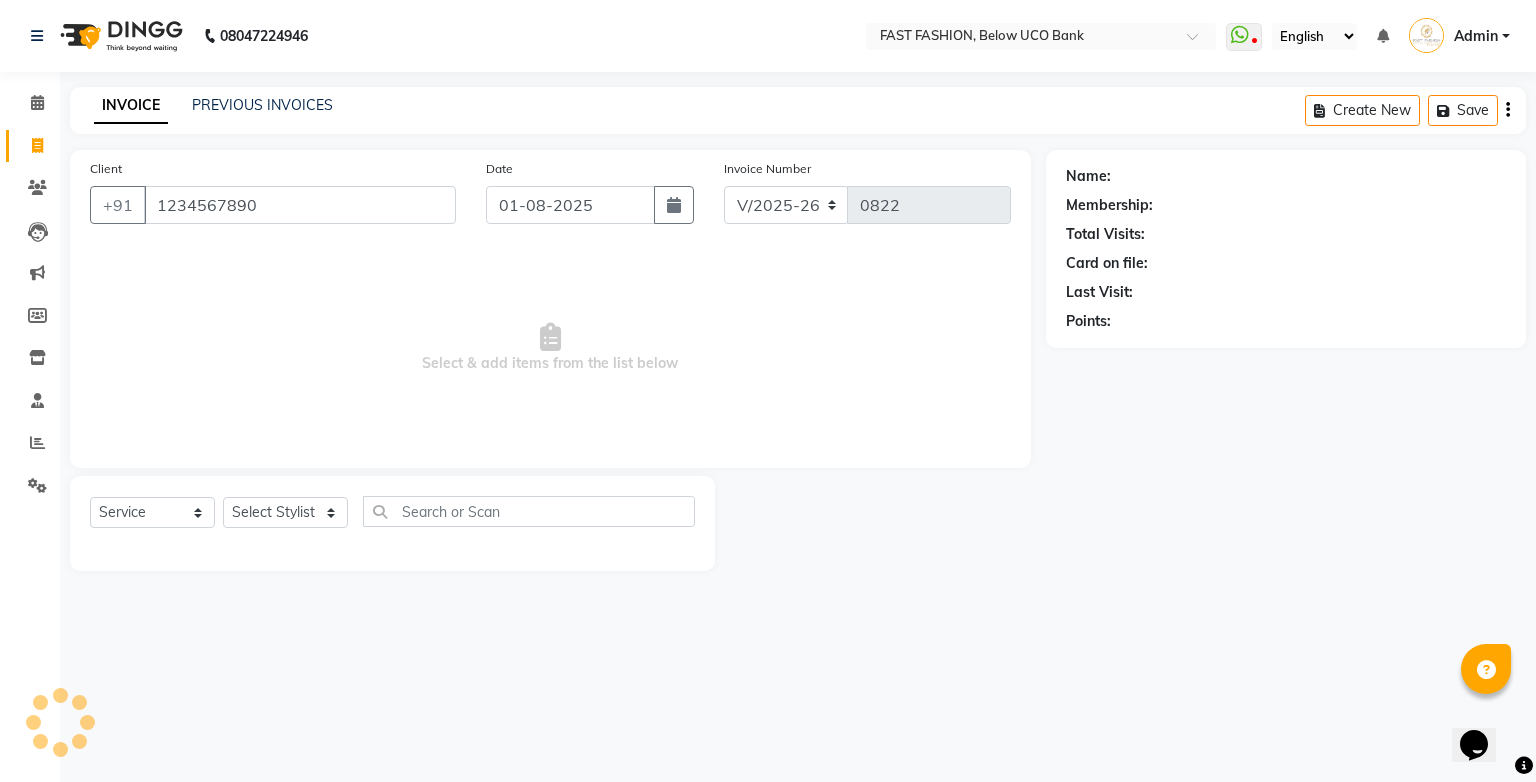 type on "1234567890" 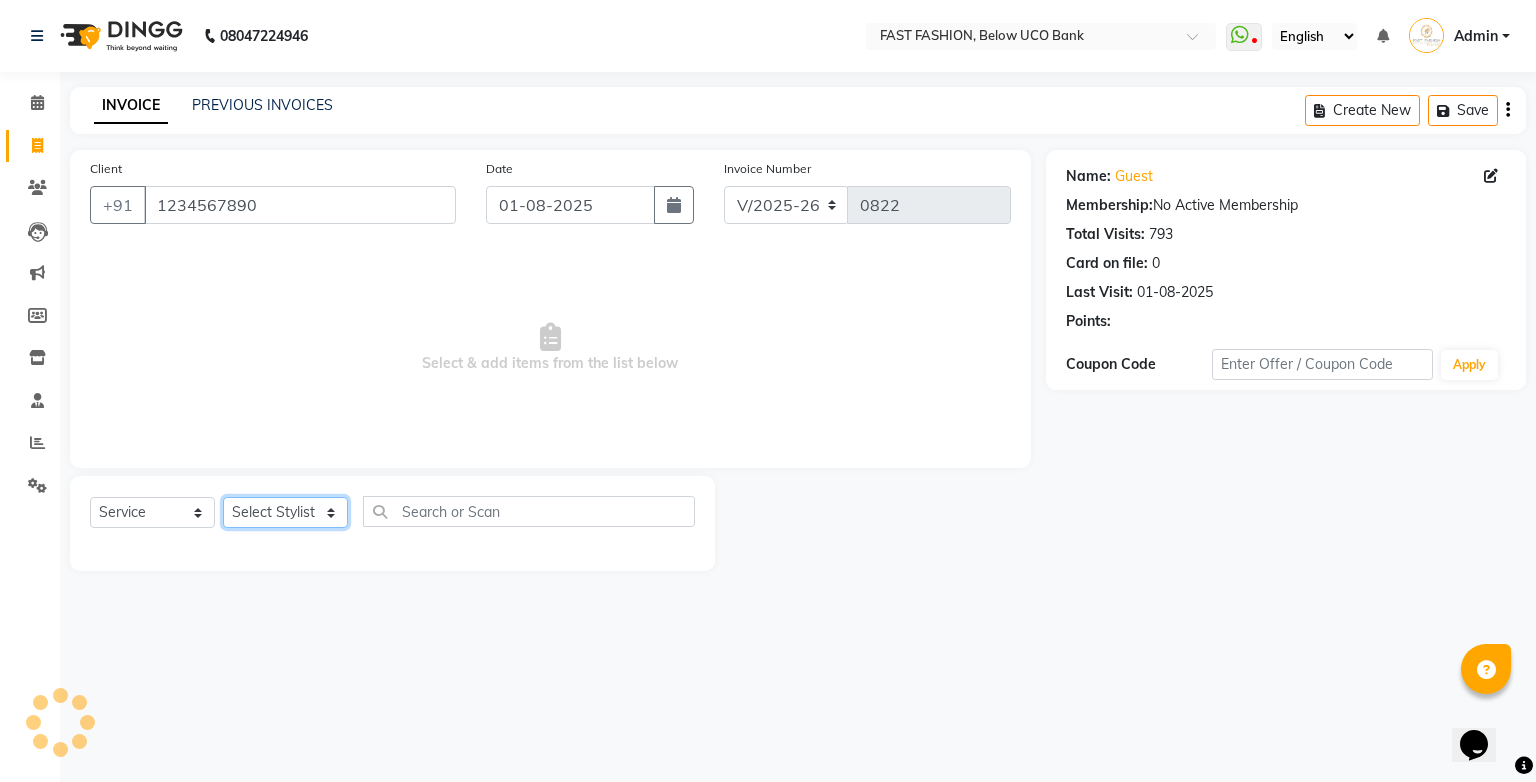 click on "Select Stylist [NAME] [NAME] [NAME] [NAME] [NAME] [NAME] [NAME] [NAME] [NAME] [NAME] [NAME]" 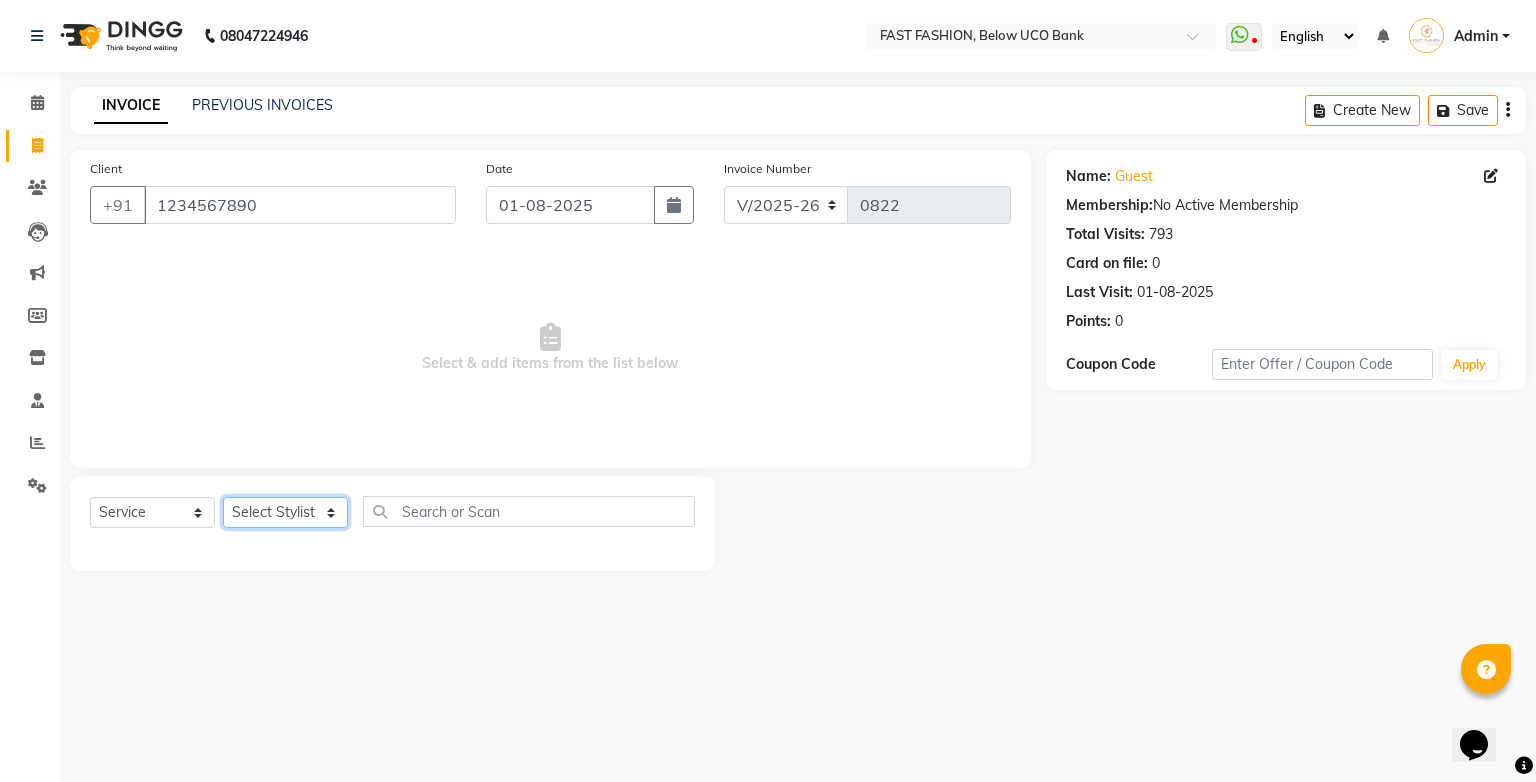 select on "22047" 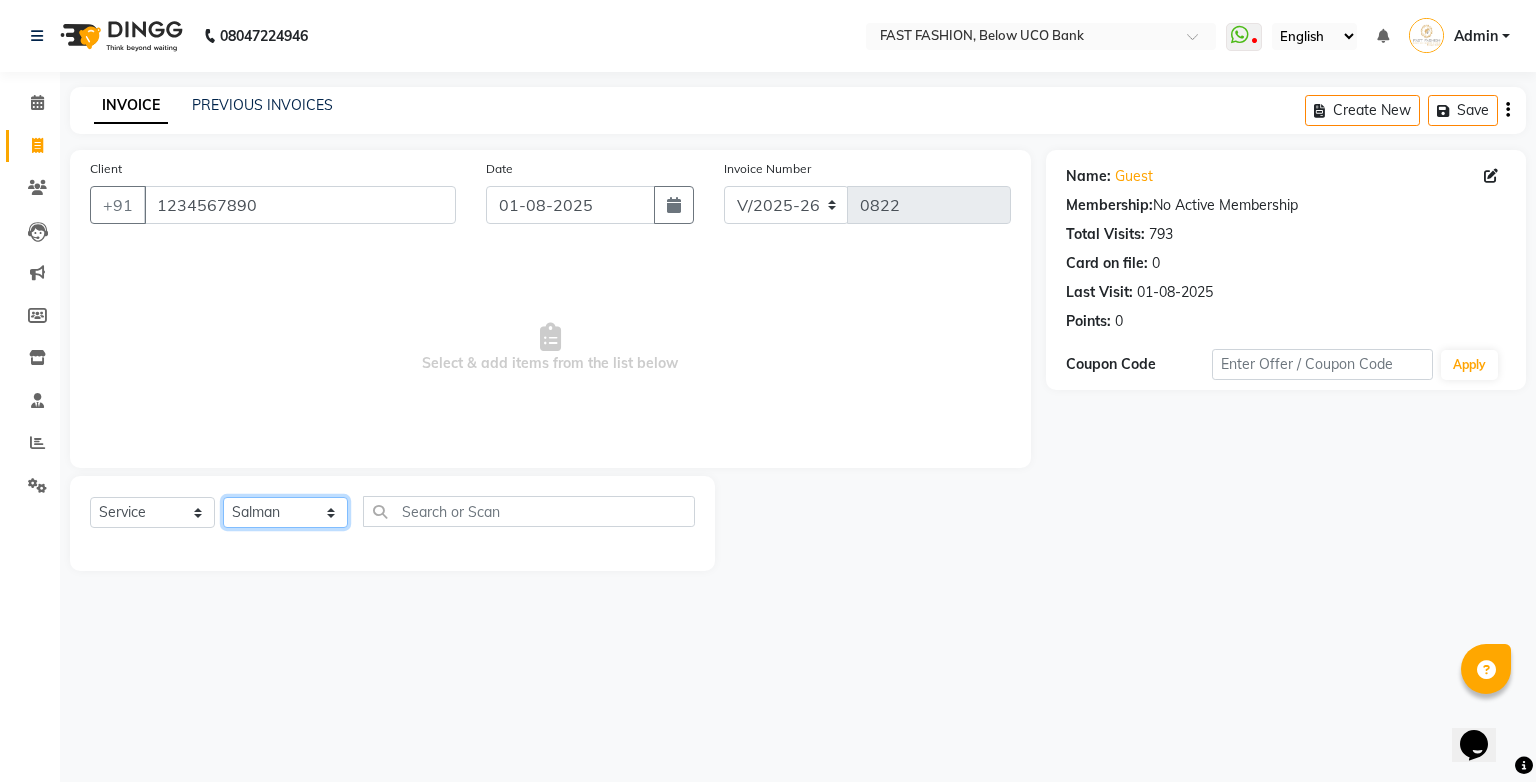 click on "Select Stylist [NAME] [NAME] [NAME] [NAME] [NAME] [NAME] [NAME] [NAME] [NAME] [NAME] [NAME]" 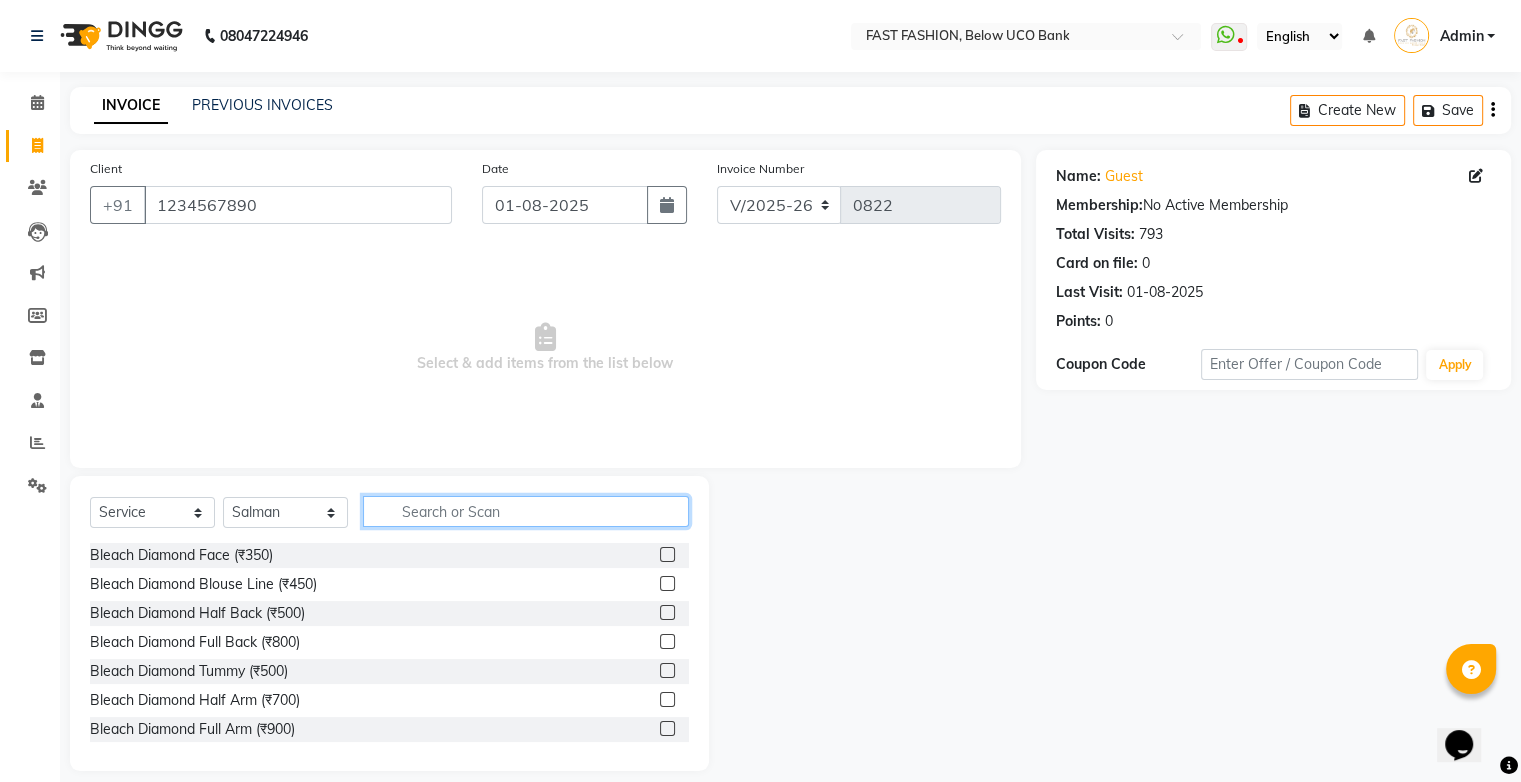 click 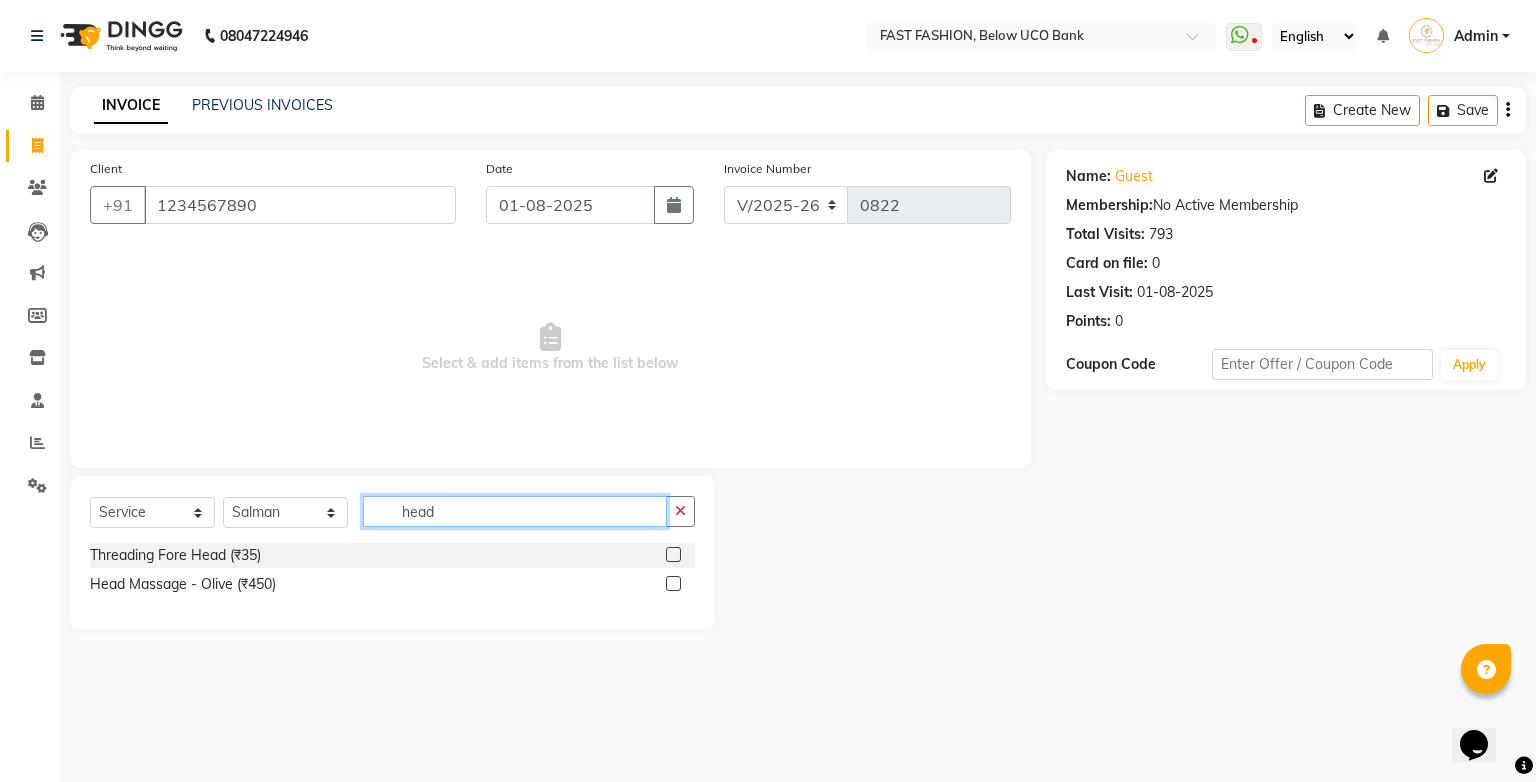 type on "head" 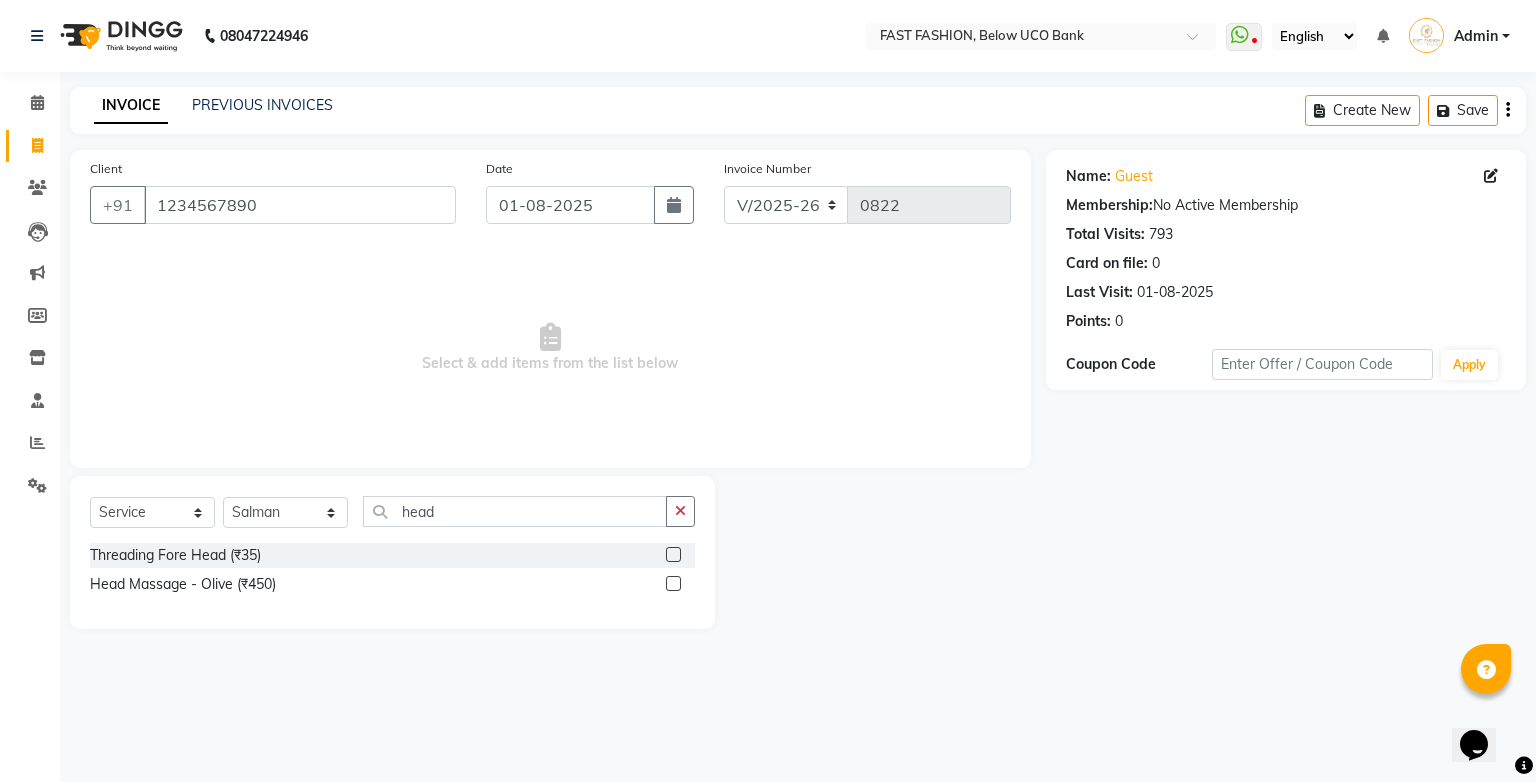 click 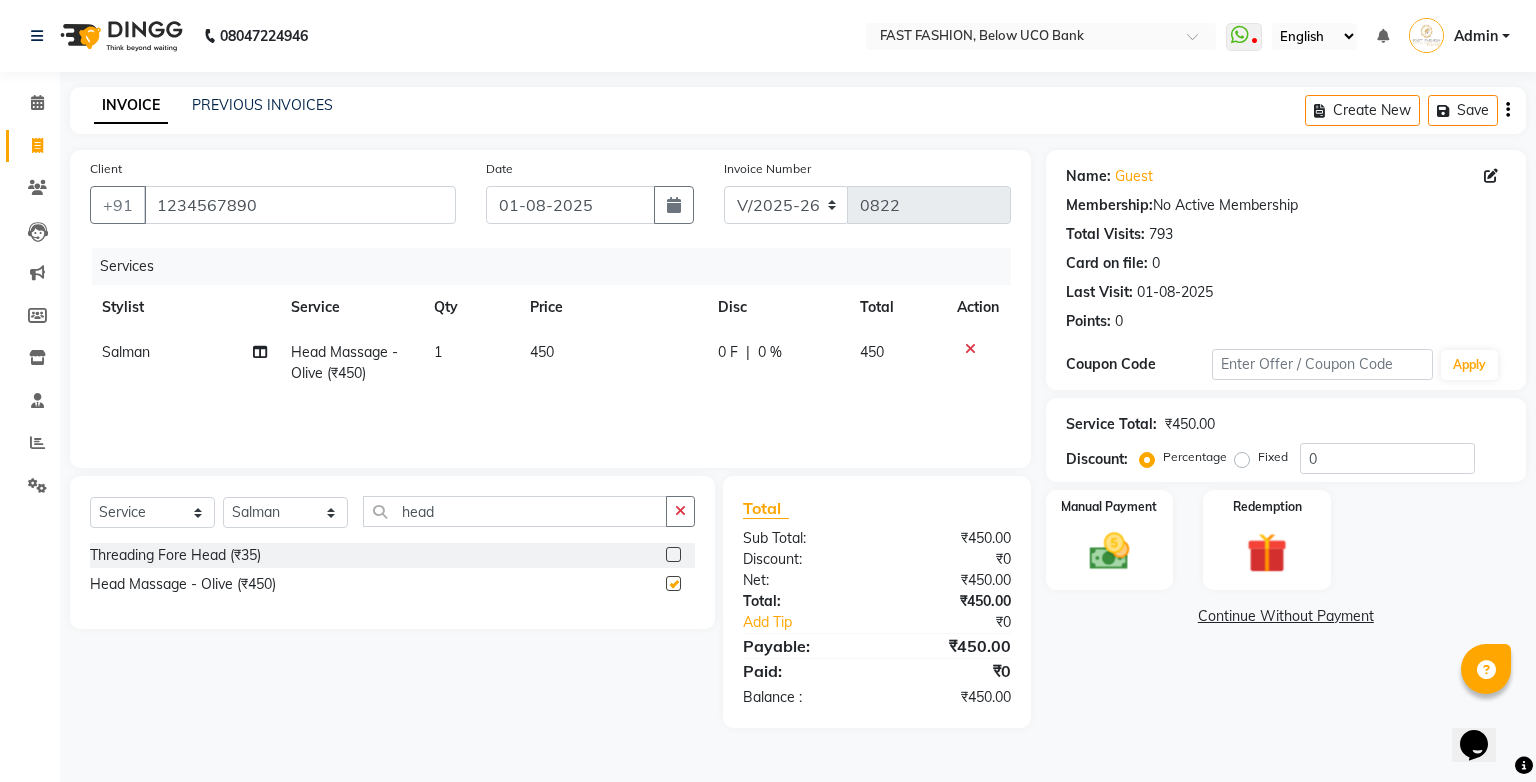 checkbox on "false" 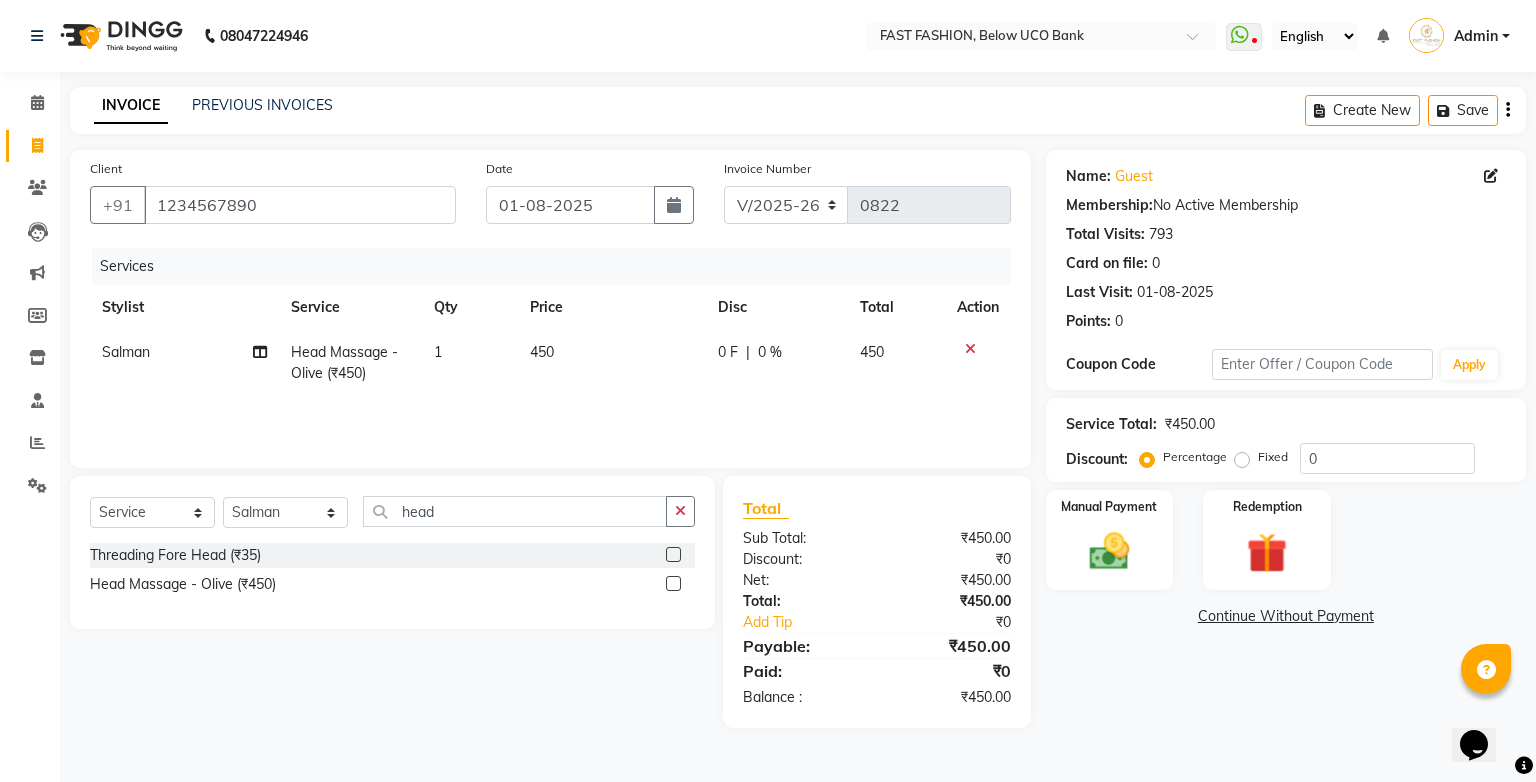 click on "450" 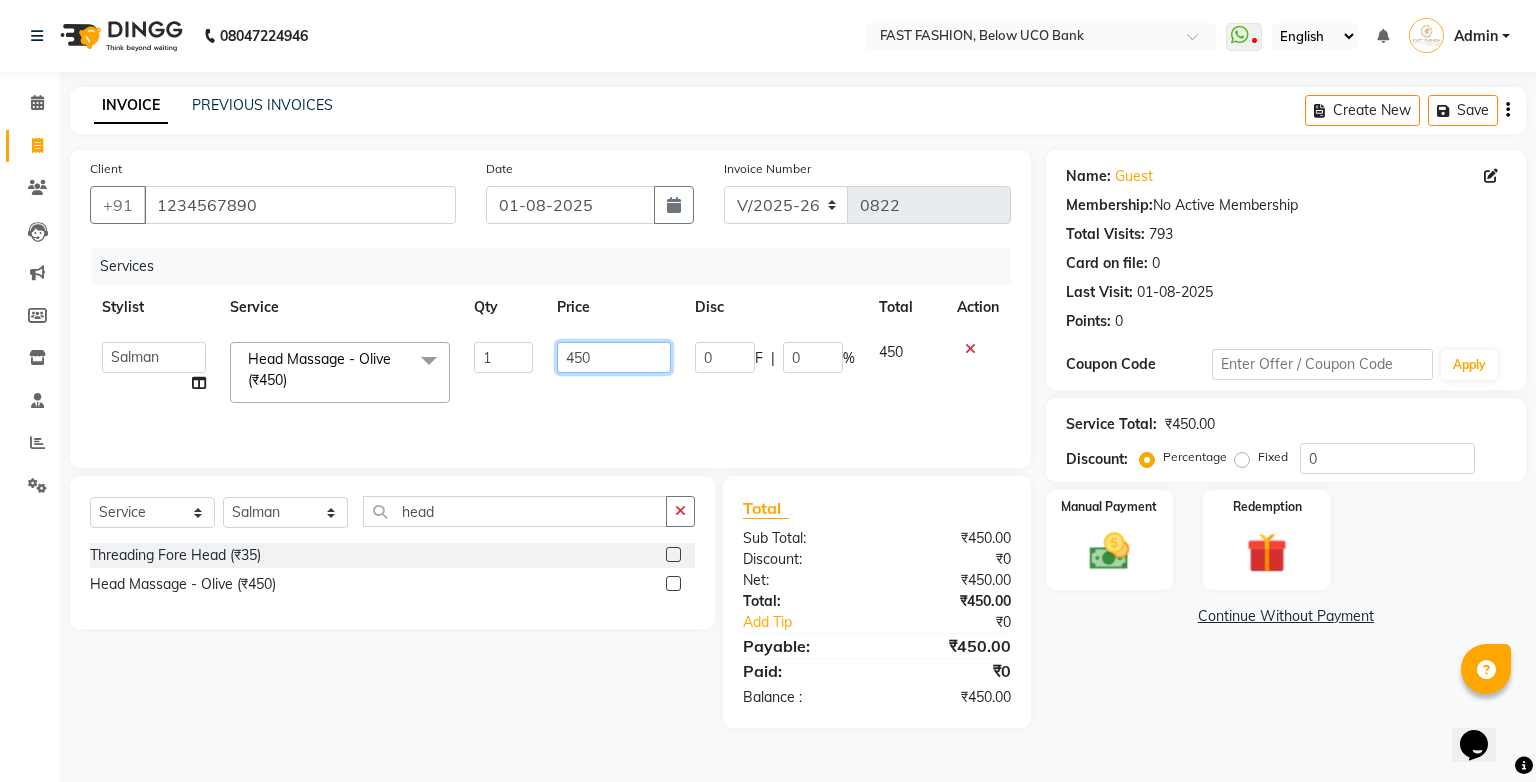 click on "450" 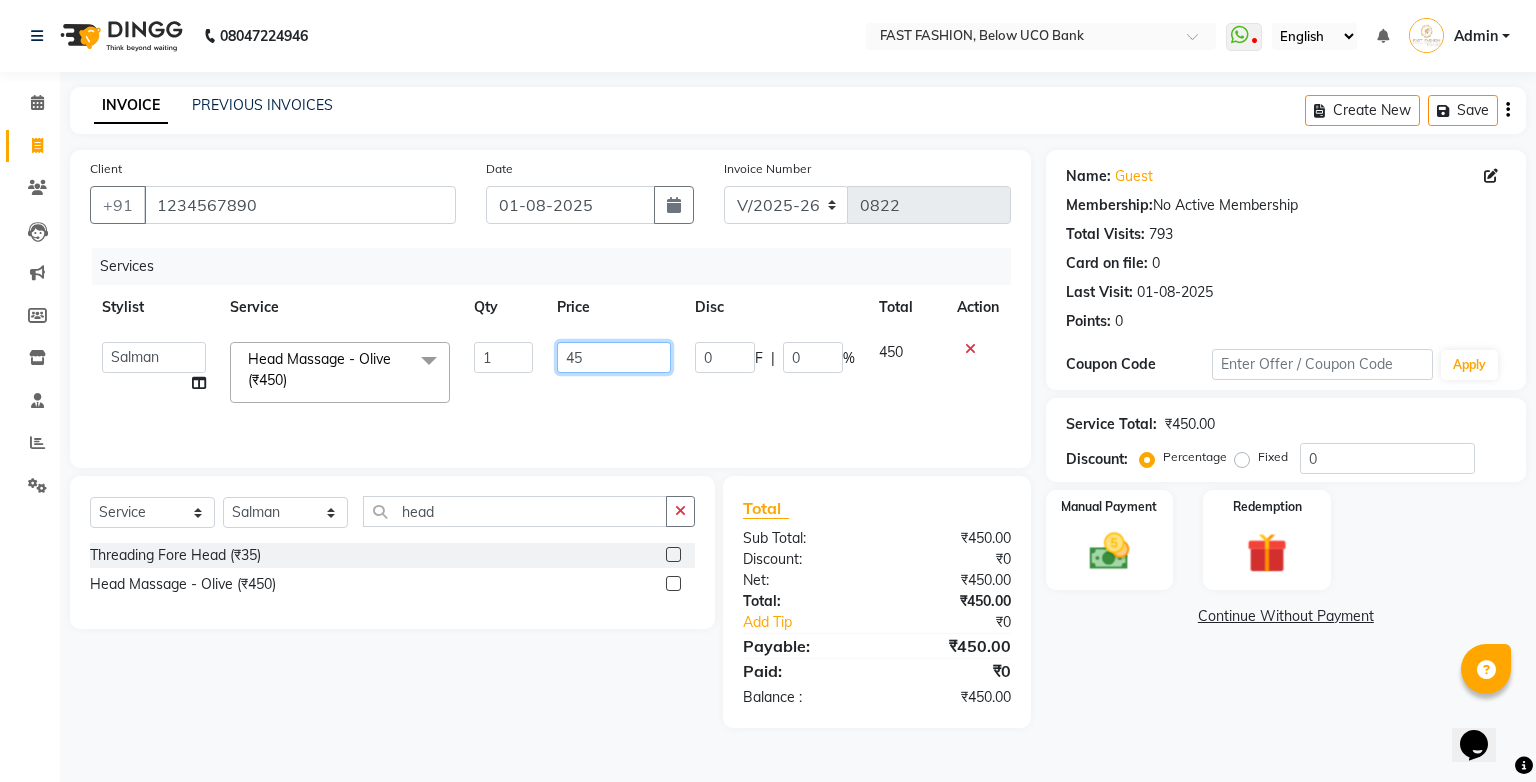 type on "4" 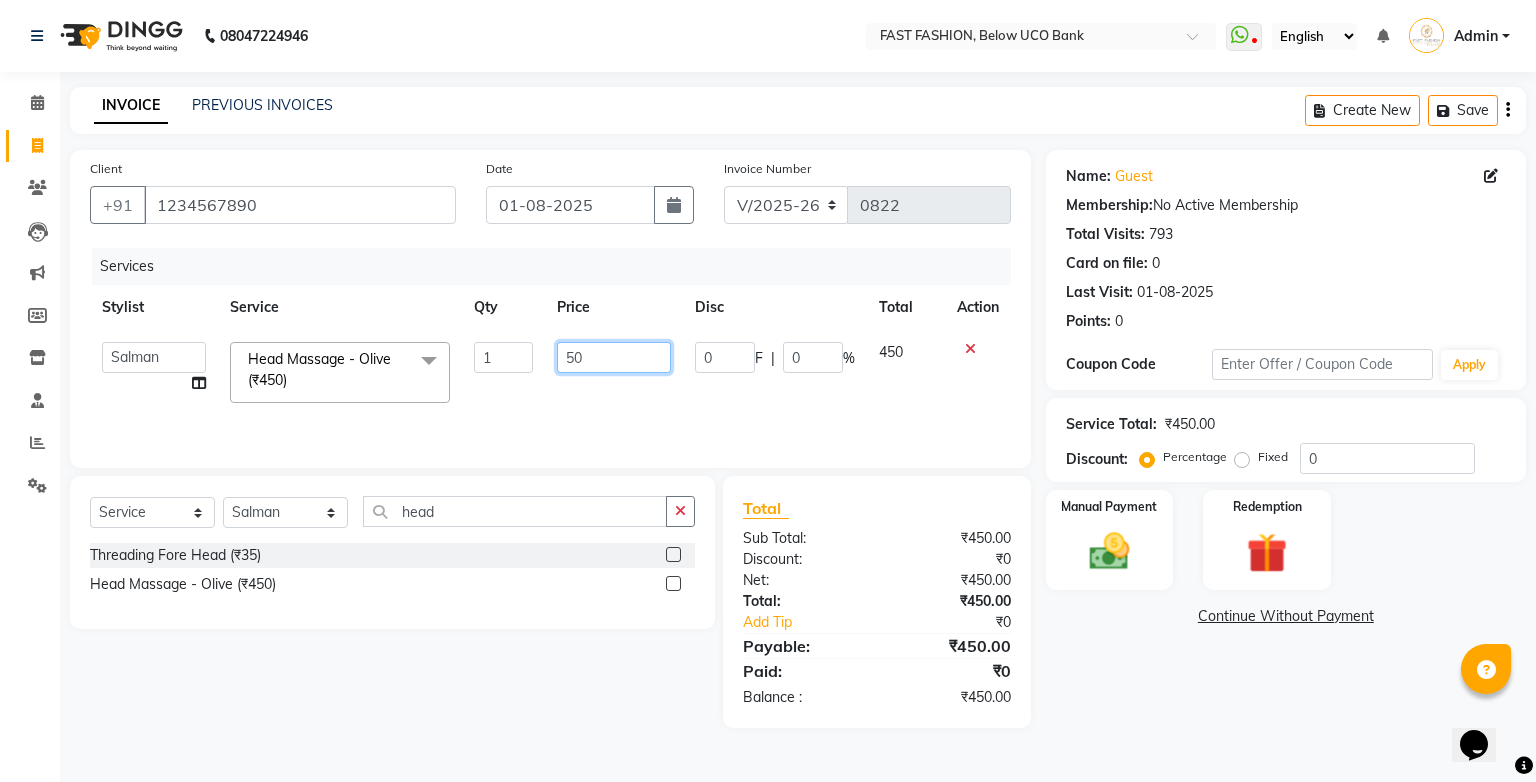 type on "500" 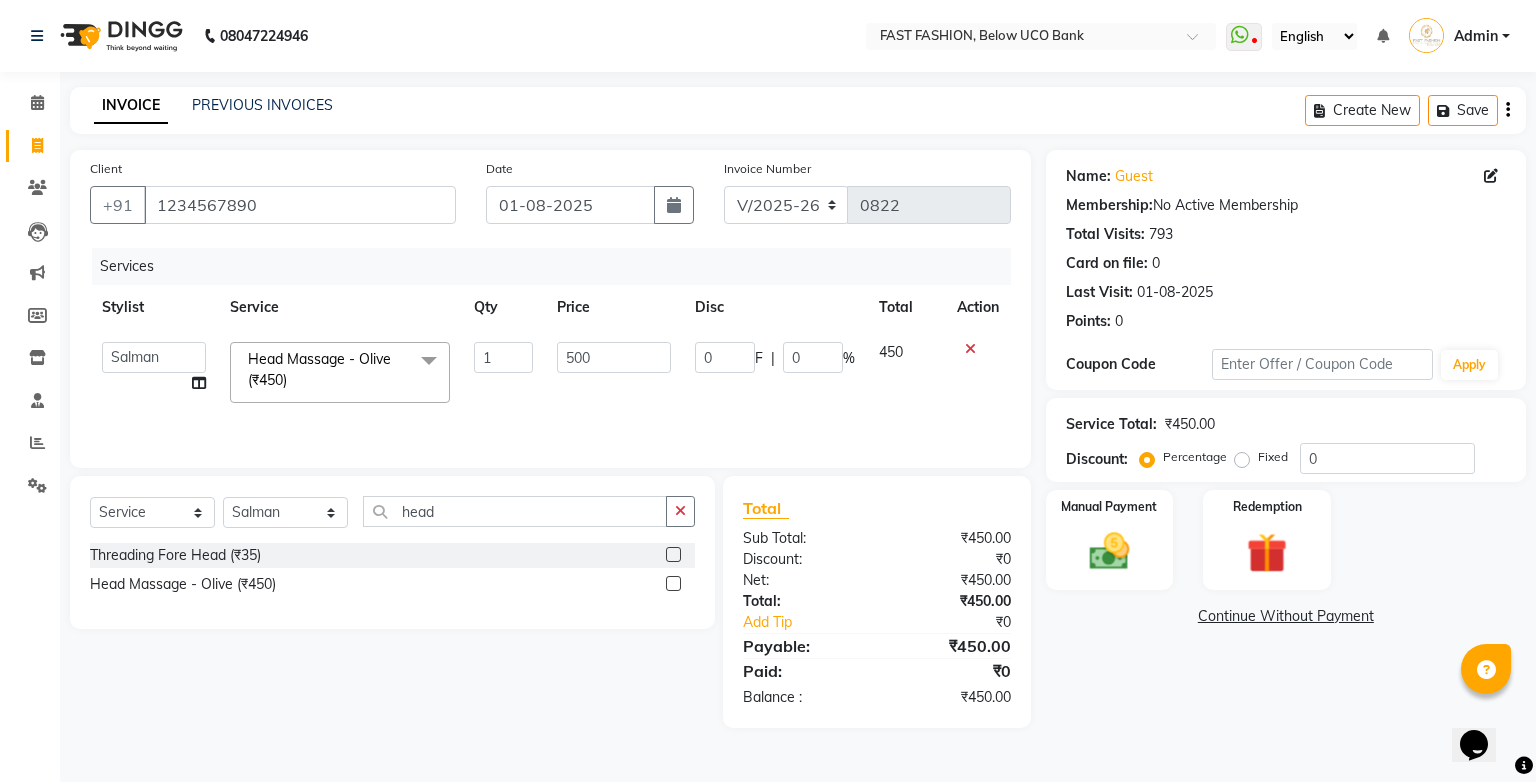 click on "Services Stylist Service Qty Price Disc Total Action [NAME] [NAME] [NAME] [NAME] [NAME] [NAME] [NAME] [NAME] [NAME] [NAME] [NAME] Head Massage - Olive (₹450) x Bleach Diamond Face (₹350) Bleach Diamond Blouse Line (₹450) Bleach Diamond Half Back (₹500) Bleach Diamond Full Back (₹800) Bleach Diamond Tummy (₹500) Bleach Diamond Half Arm (₹700) Bleach Diamond Full Arm (₹900) Bleach Diamond Half Leg (₹900) Bleach Diamond Full Leg (₹1300) Bleach Diamond Full Body (₹3200) Split end (₹900) Round Clean (₹100) Ladies Advance HairCut (₹450) Men HairCut (₹250) HairCut child Boy (₹180) Haircut child Girl (₹250) Ladies HairCut (₹350) Hi light Women (₹300) Hi light Men (₹150) Beard Setting (₹150) Shave (₹100) Blow Dry with wash (₹300) Blow Dry without wash (₹250) Hair Color - Moustache (₹200) Color Men (₹950) Color Beard (₹800) Root Touch (₹1100) color women (₹2000) Hair Wash Women (₹150) Hair Wash Men (₹100) Hair Styling Men (₹100) 1 500 0" 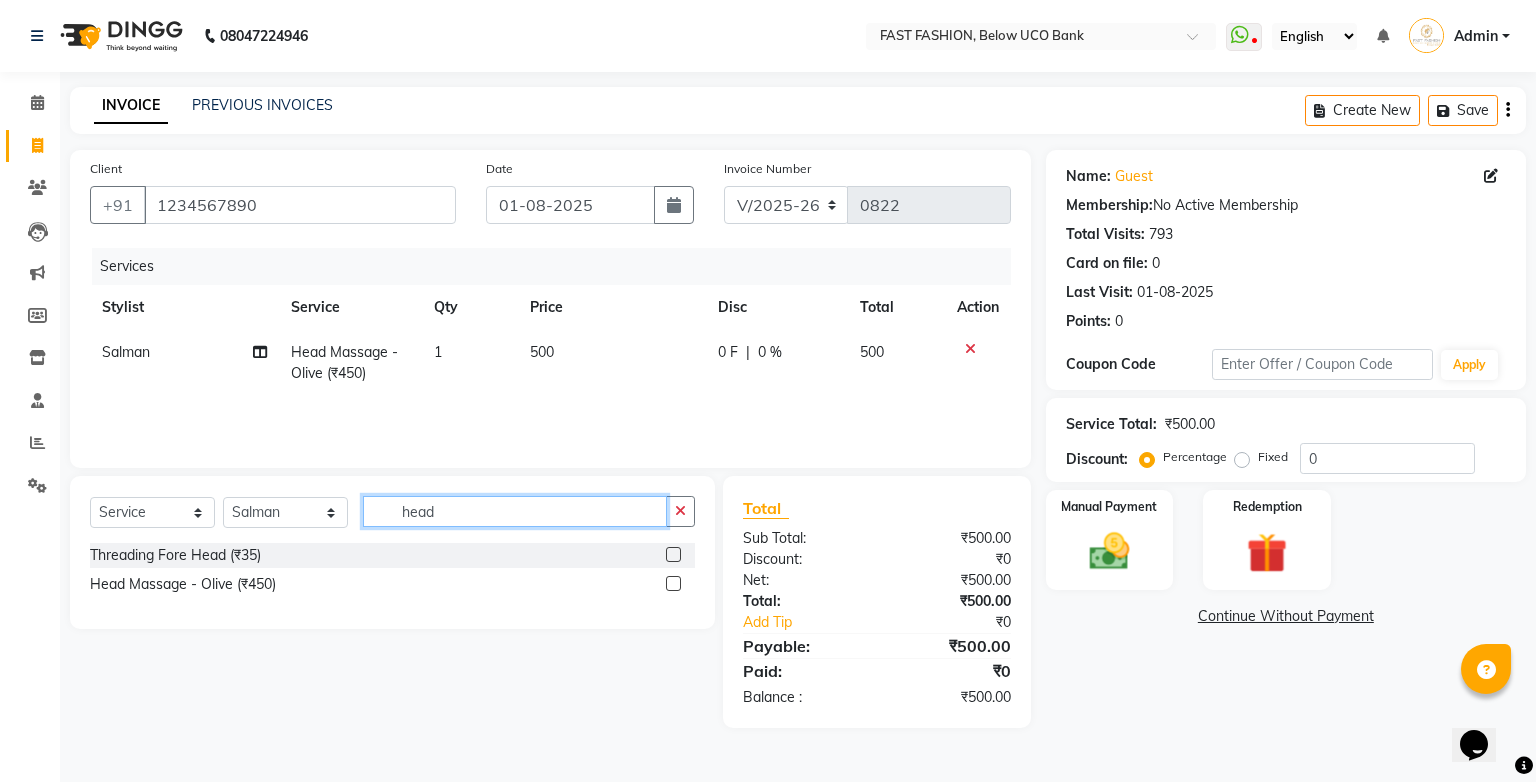 click on "head" 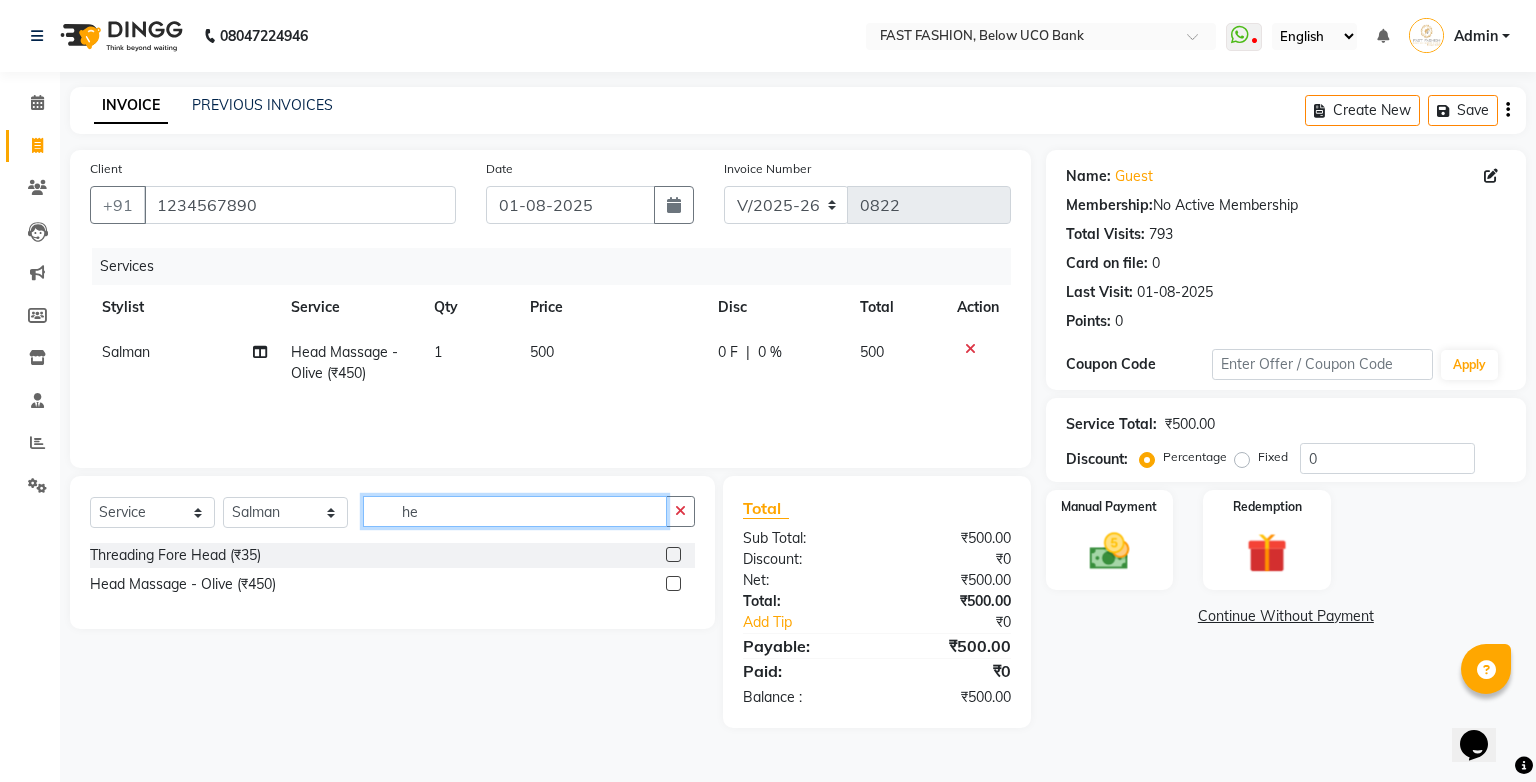 type on "h" 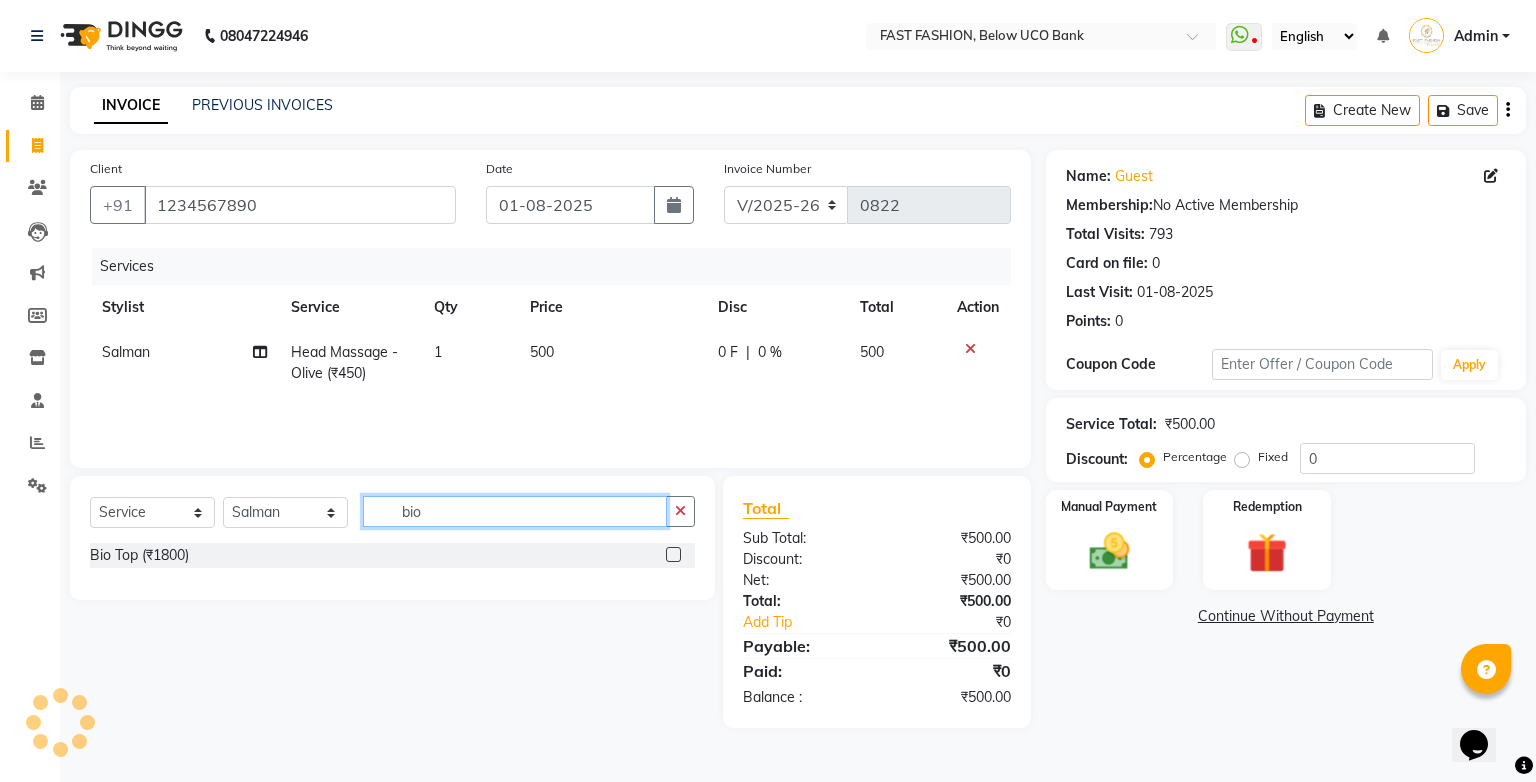 click on "bio" 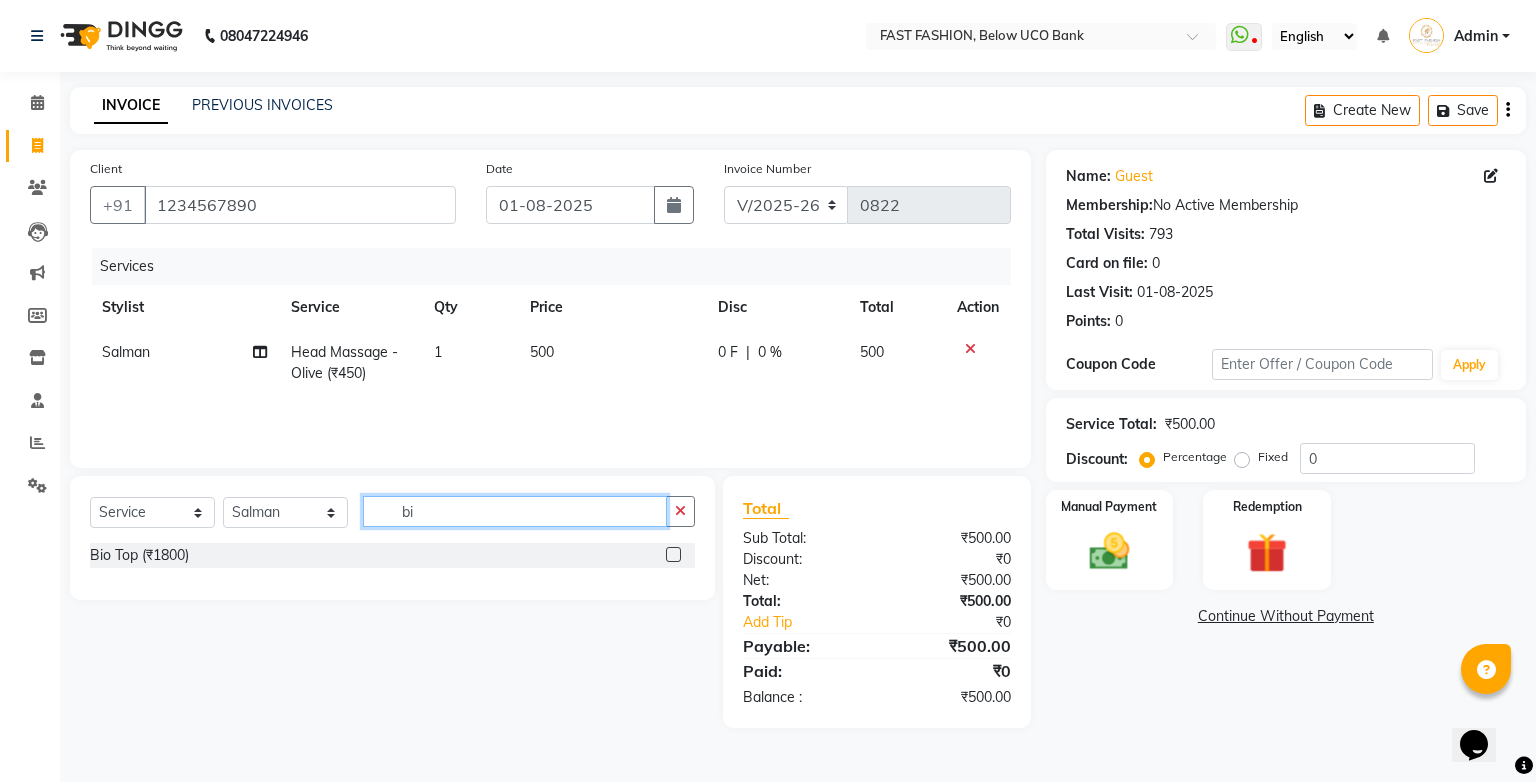 type on "b" 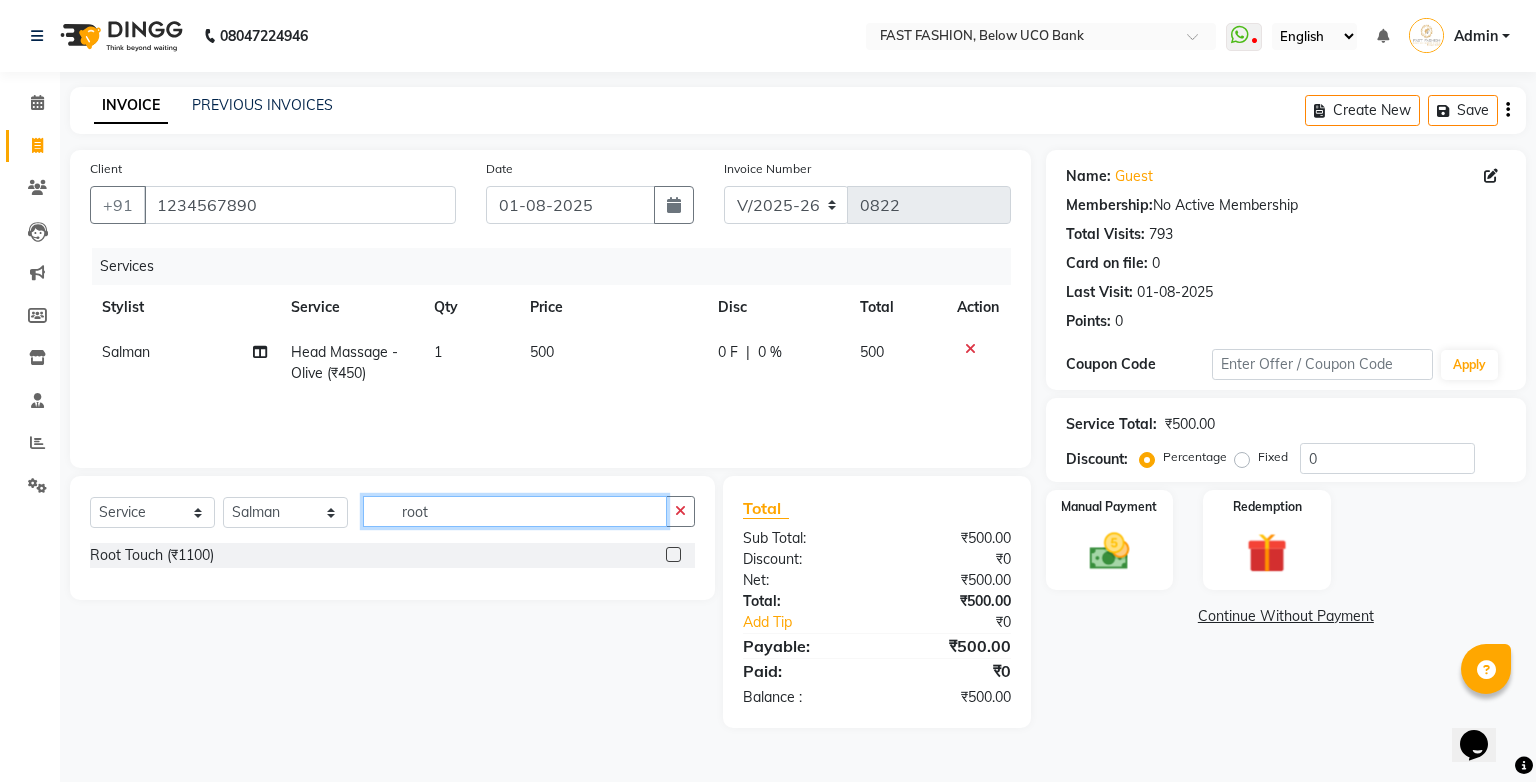 type on "root" 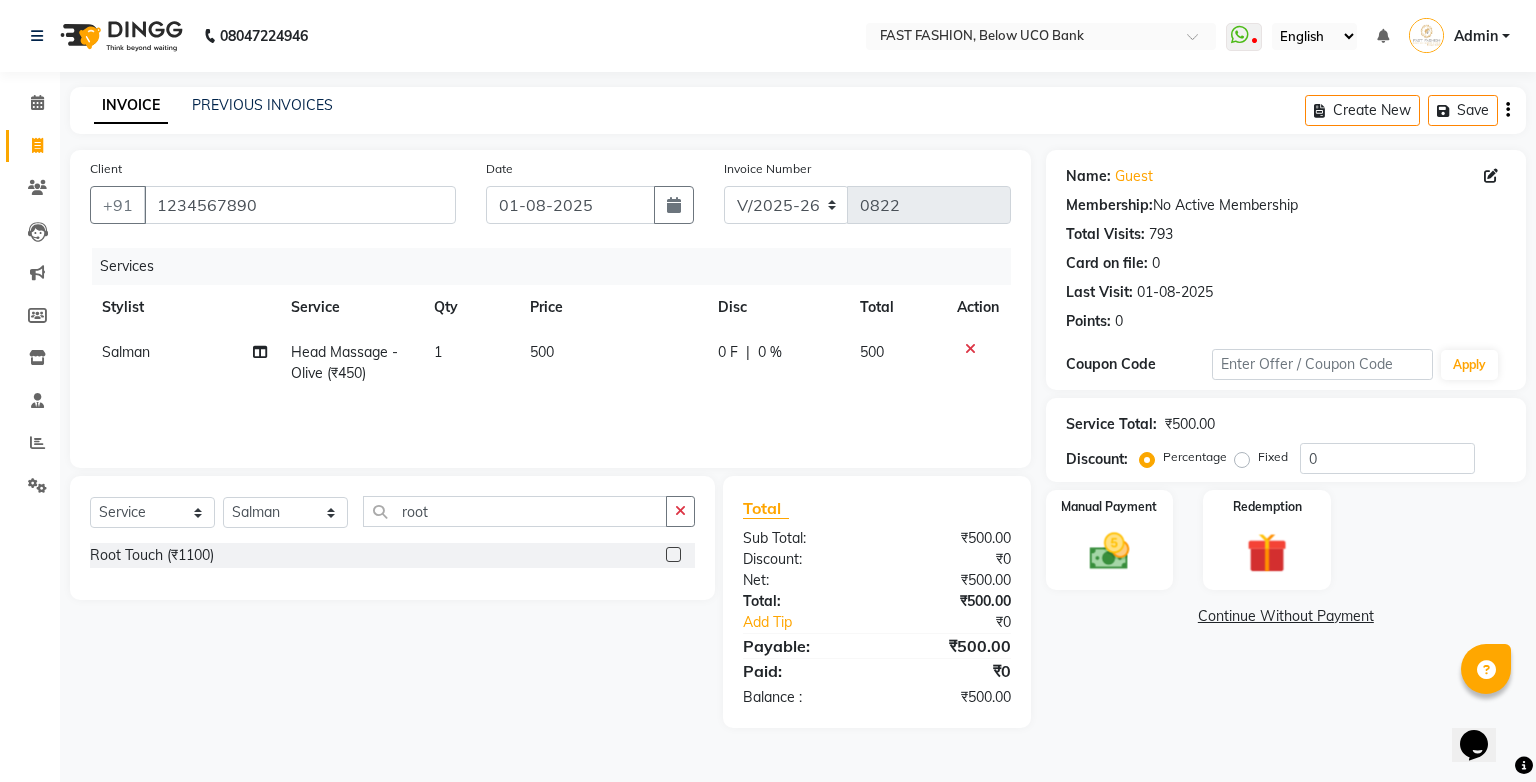 click 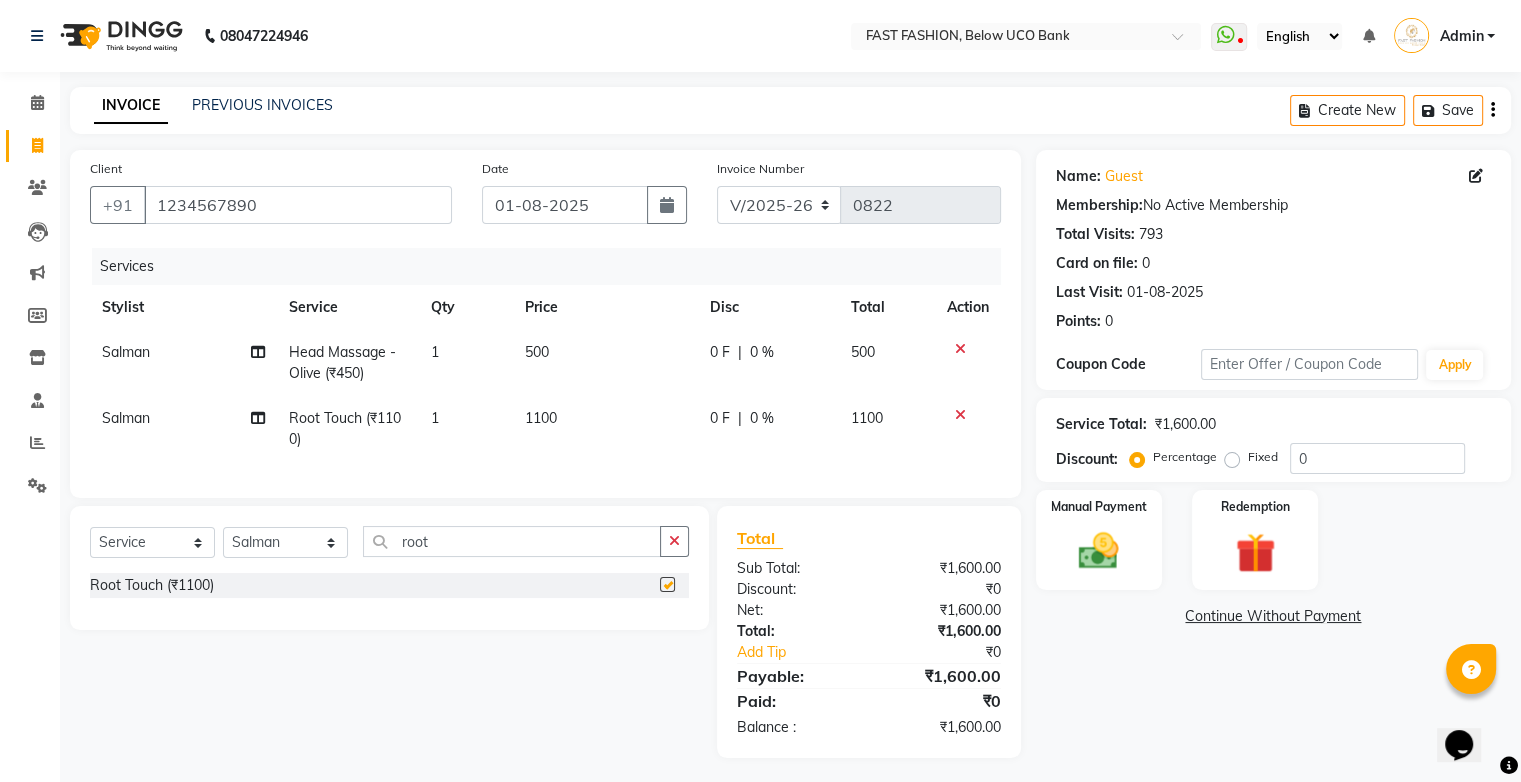 checkbox on "false" 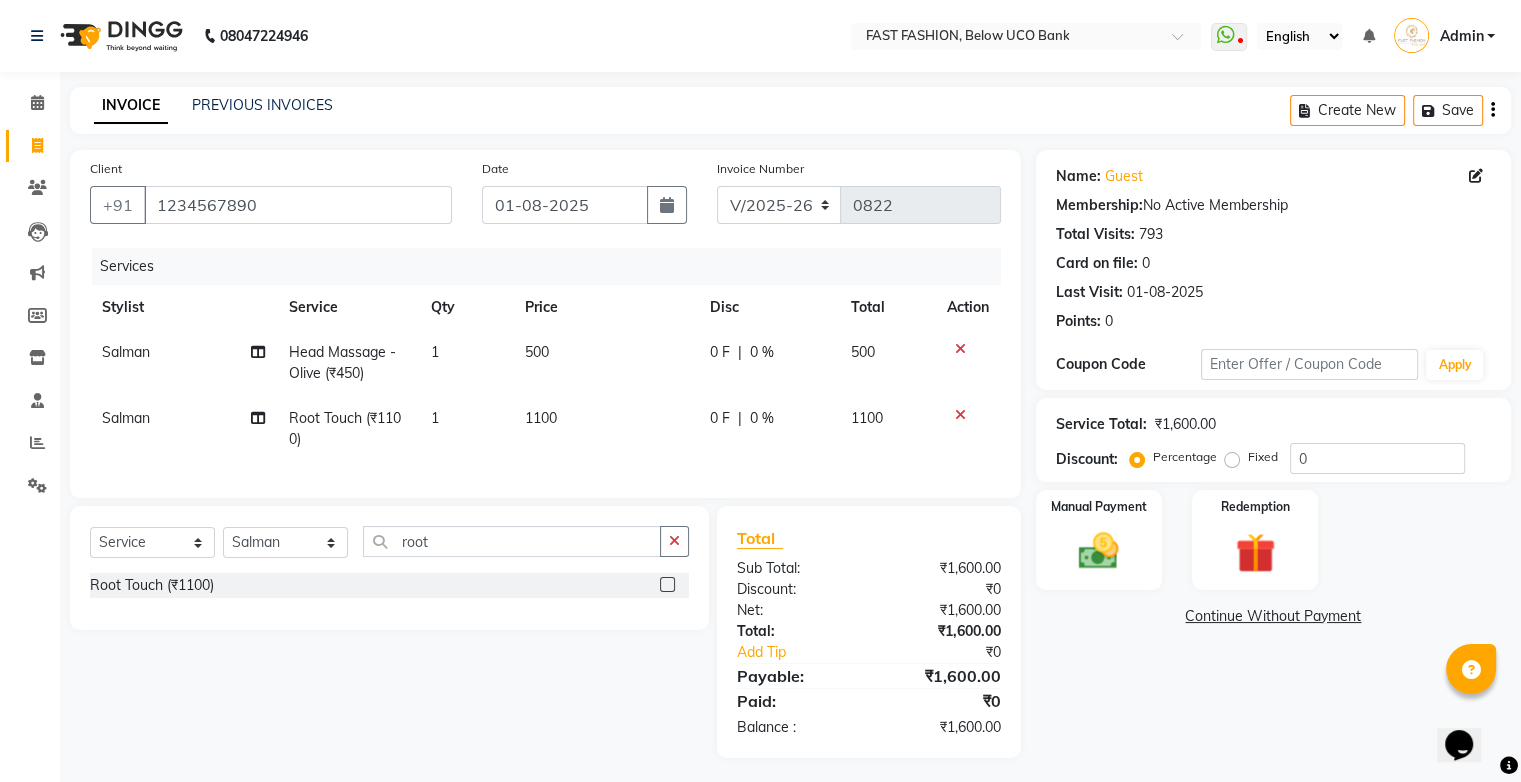 click on "1100" 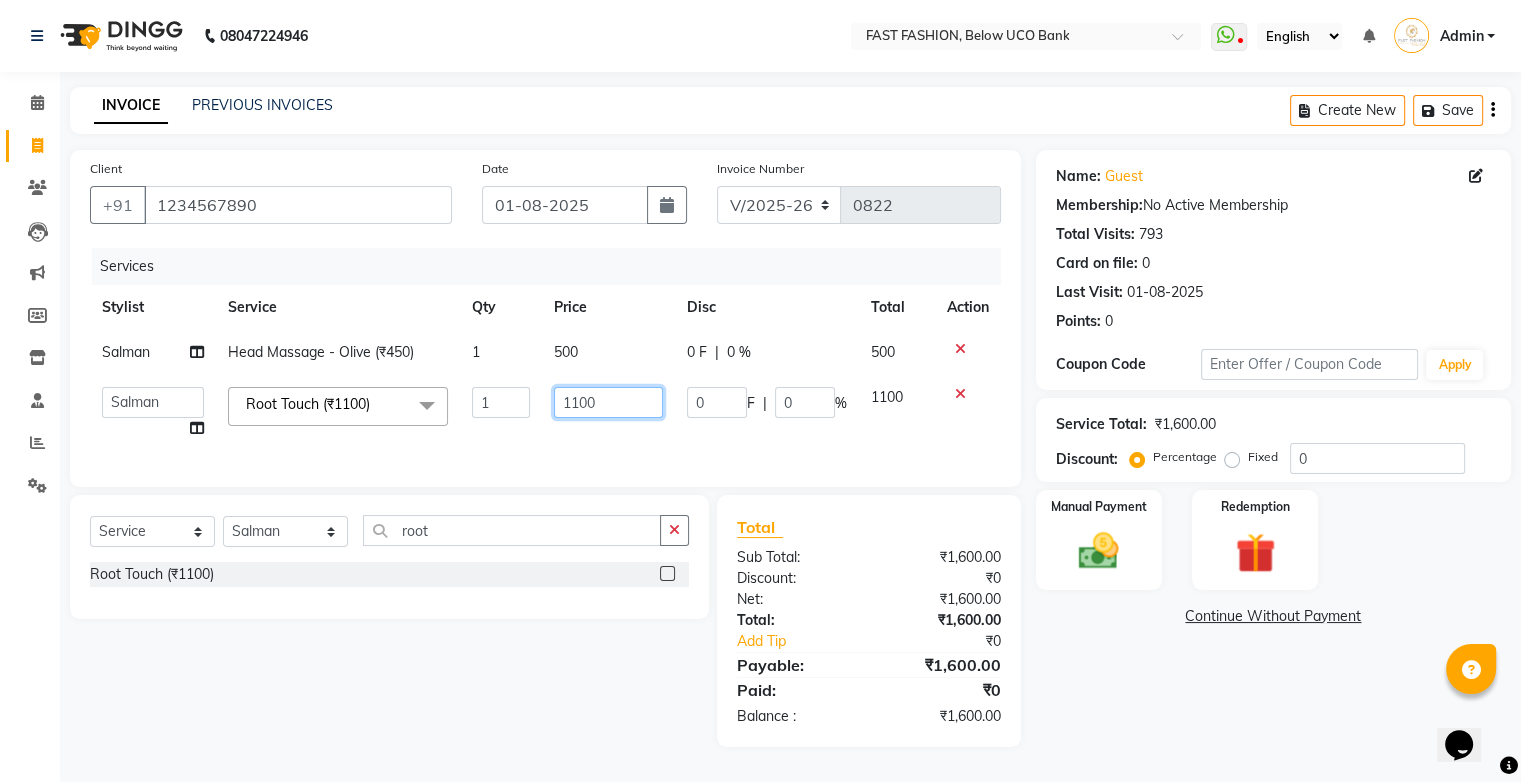 click on "1100" 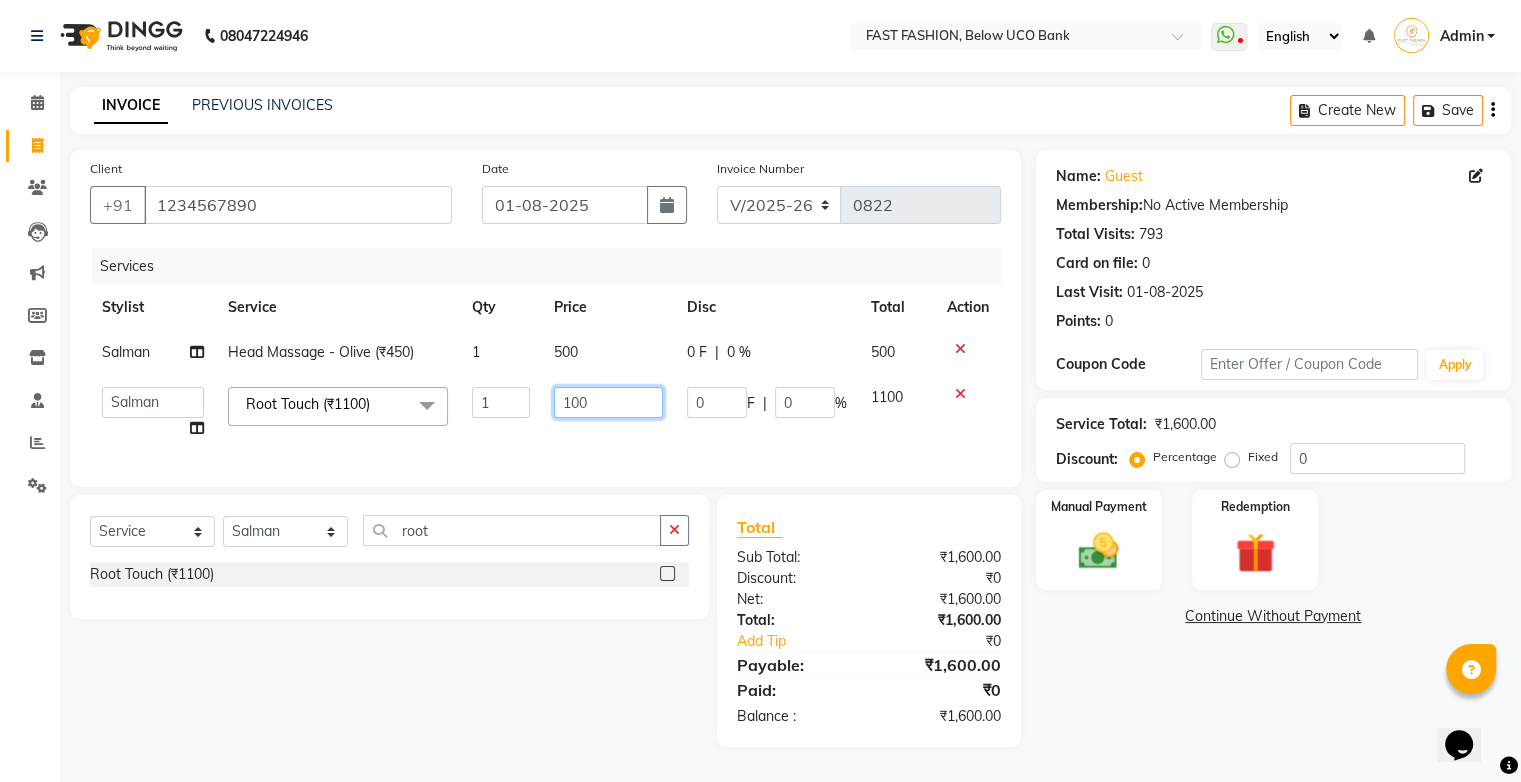 type on "1300" 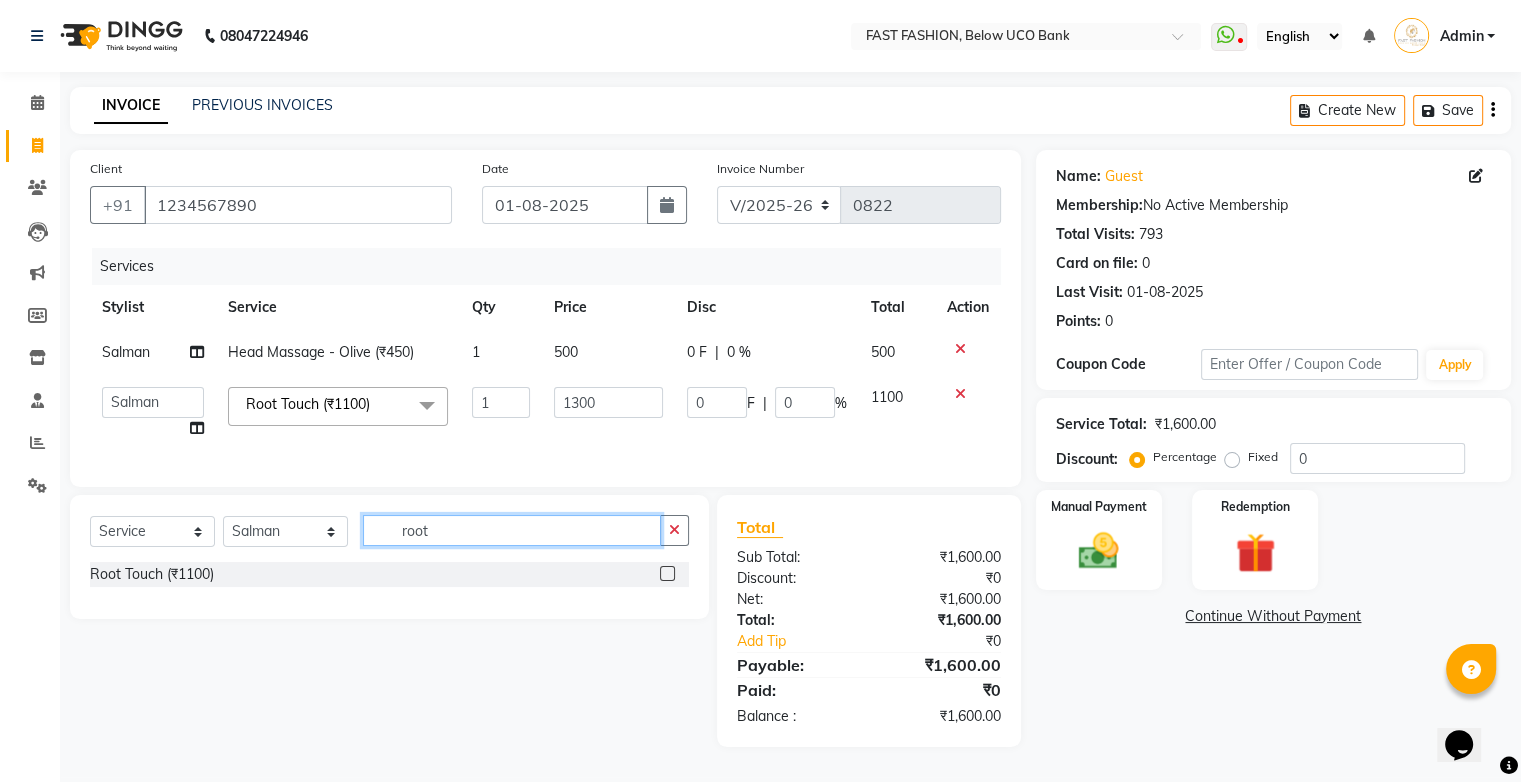 click on "Select Service Product Membership Package Voucher Prepaid Gift Card Select Stylist [NAME] [NAME] [NAME] [NAME] [NAME] [NAME] [NAME] [NAME] [NAME] [NAME] [NAME] root Root Touch (₹1100)" 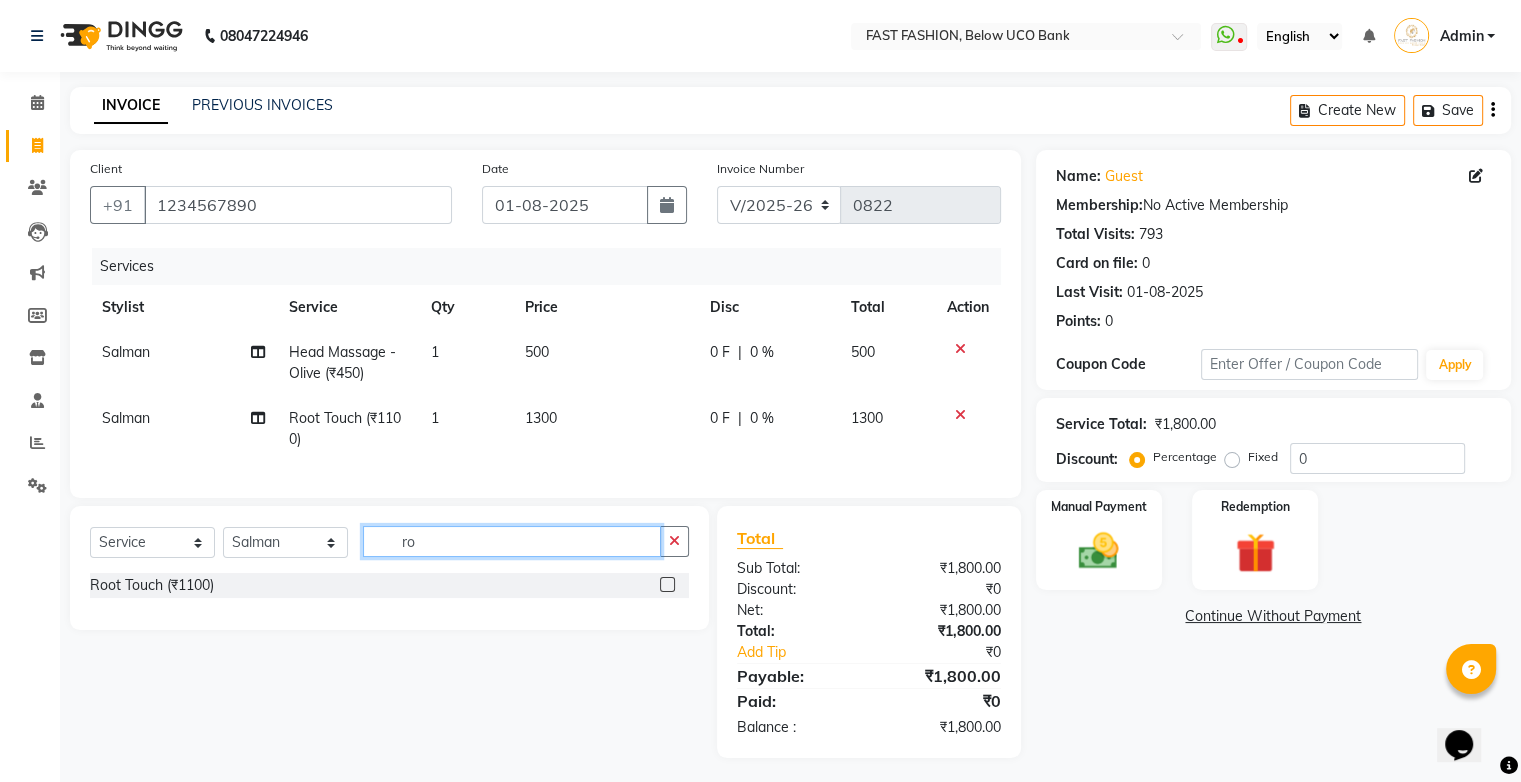 type on "r" 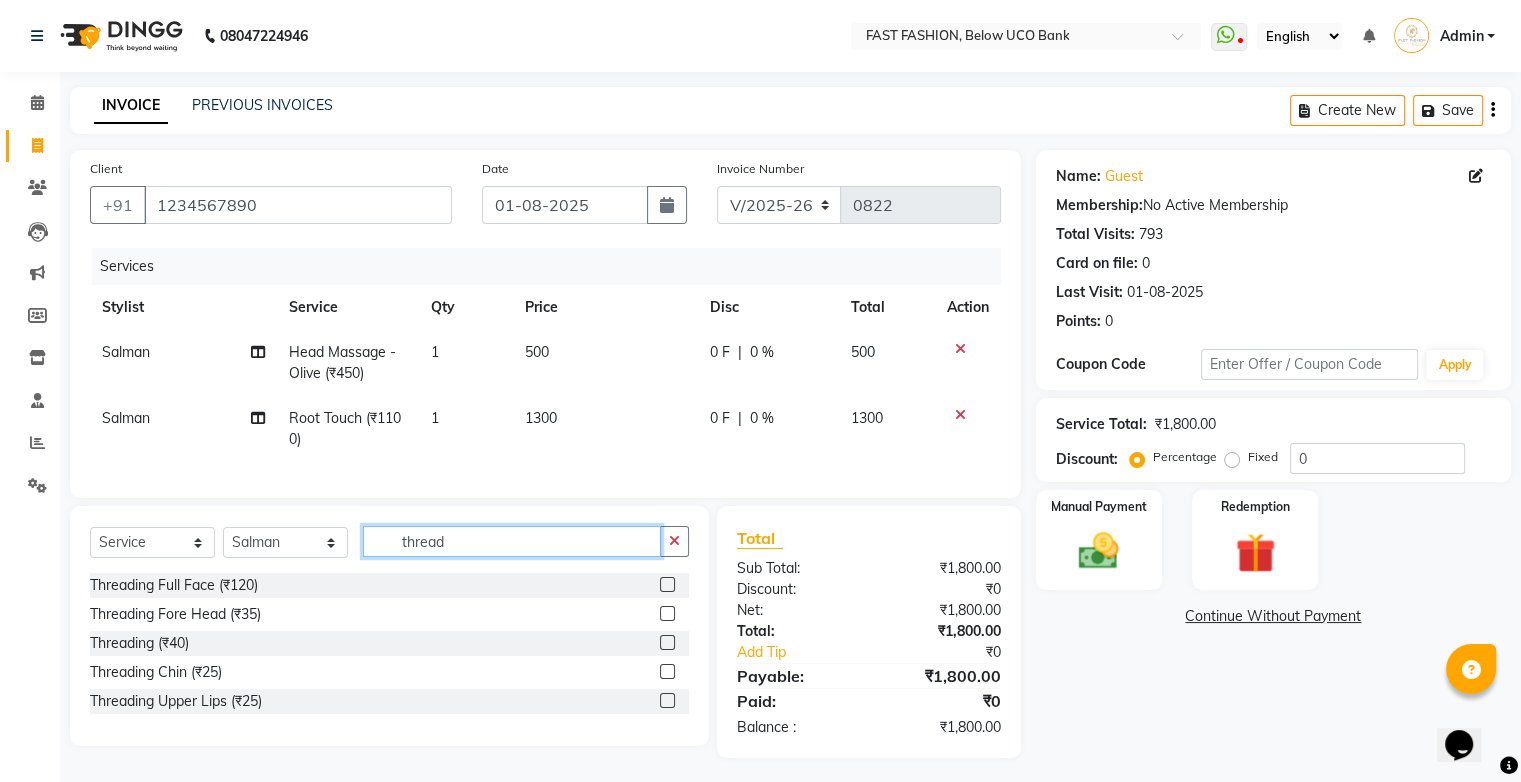 type on "thread" 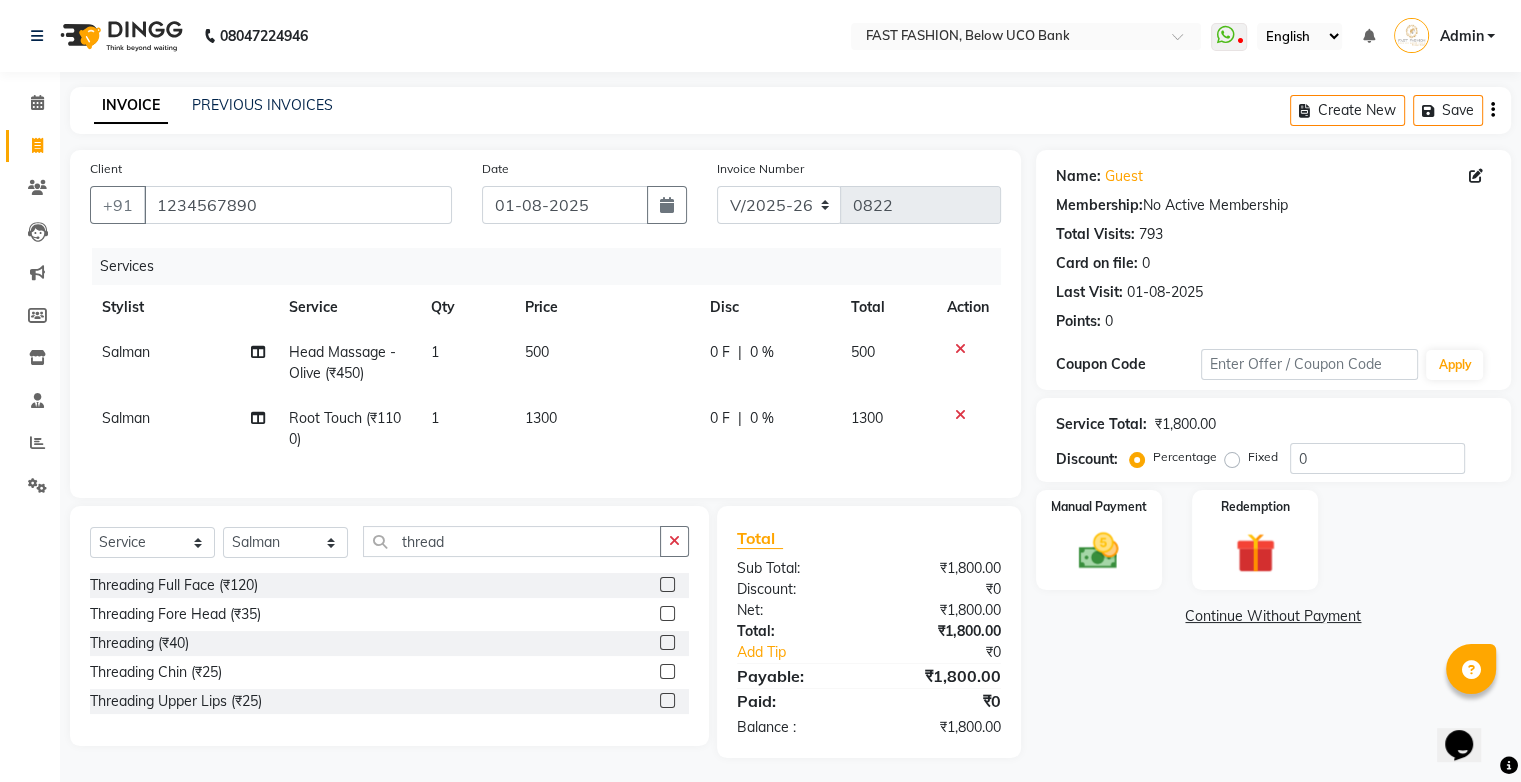 click 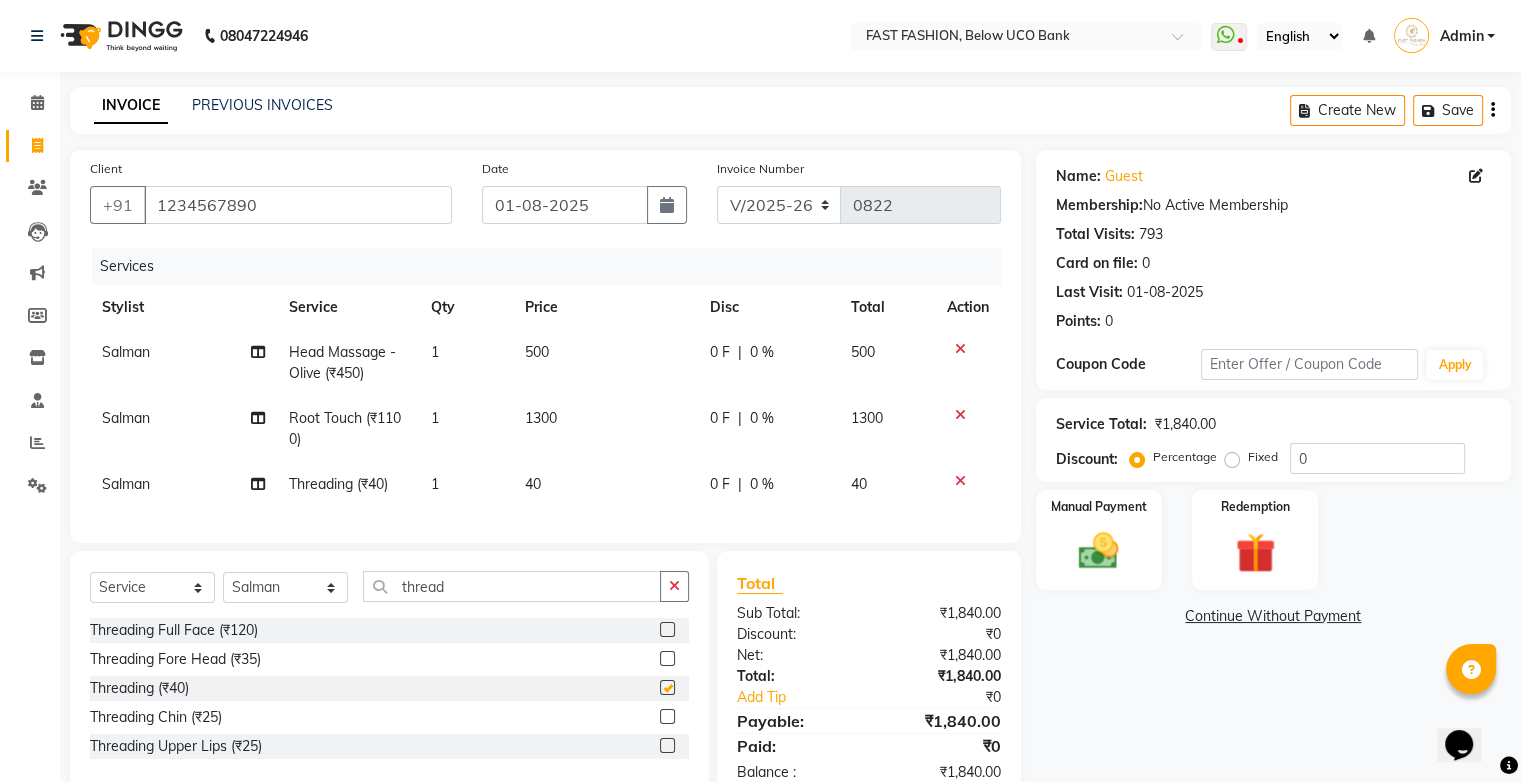 checkbox on "false" 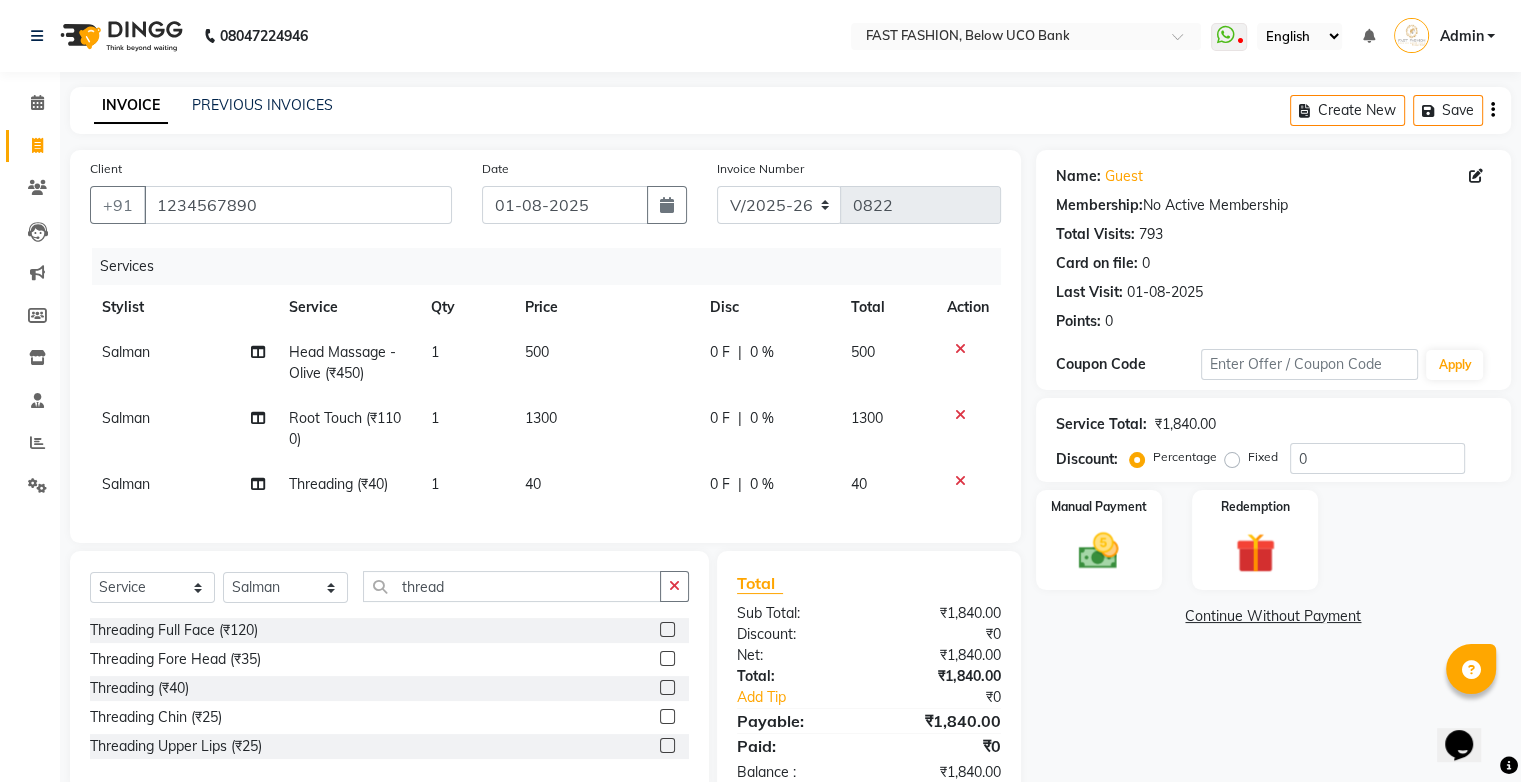 click 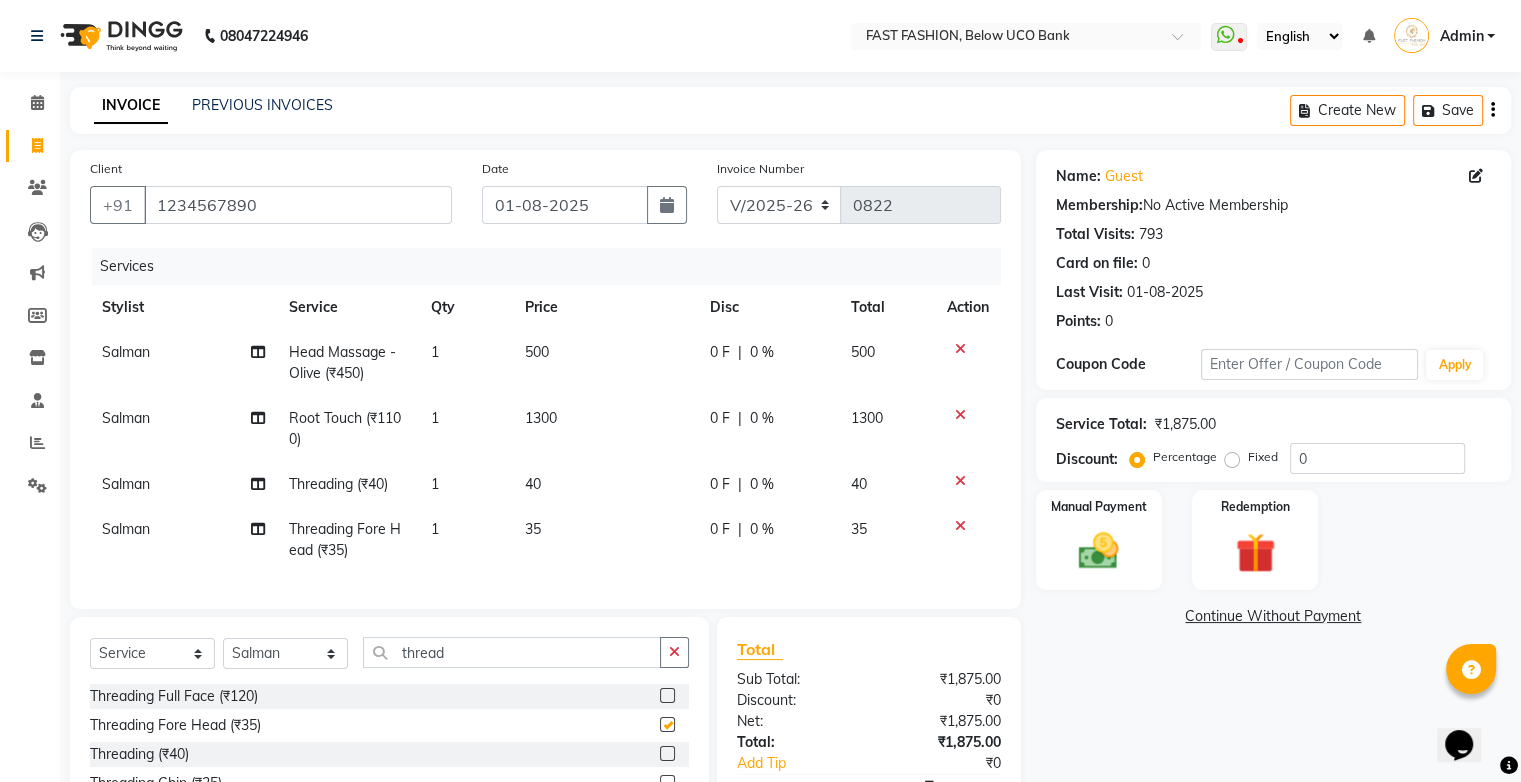 checkbox on "false" 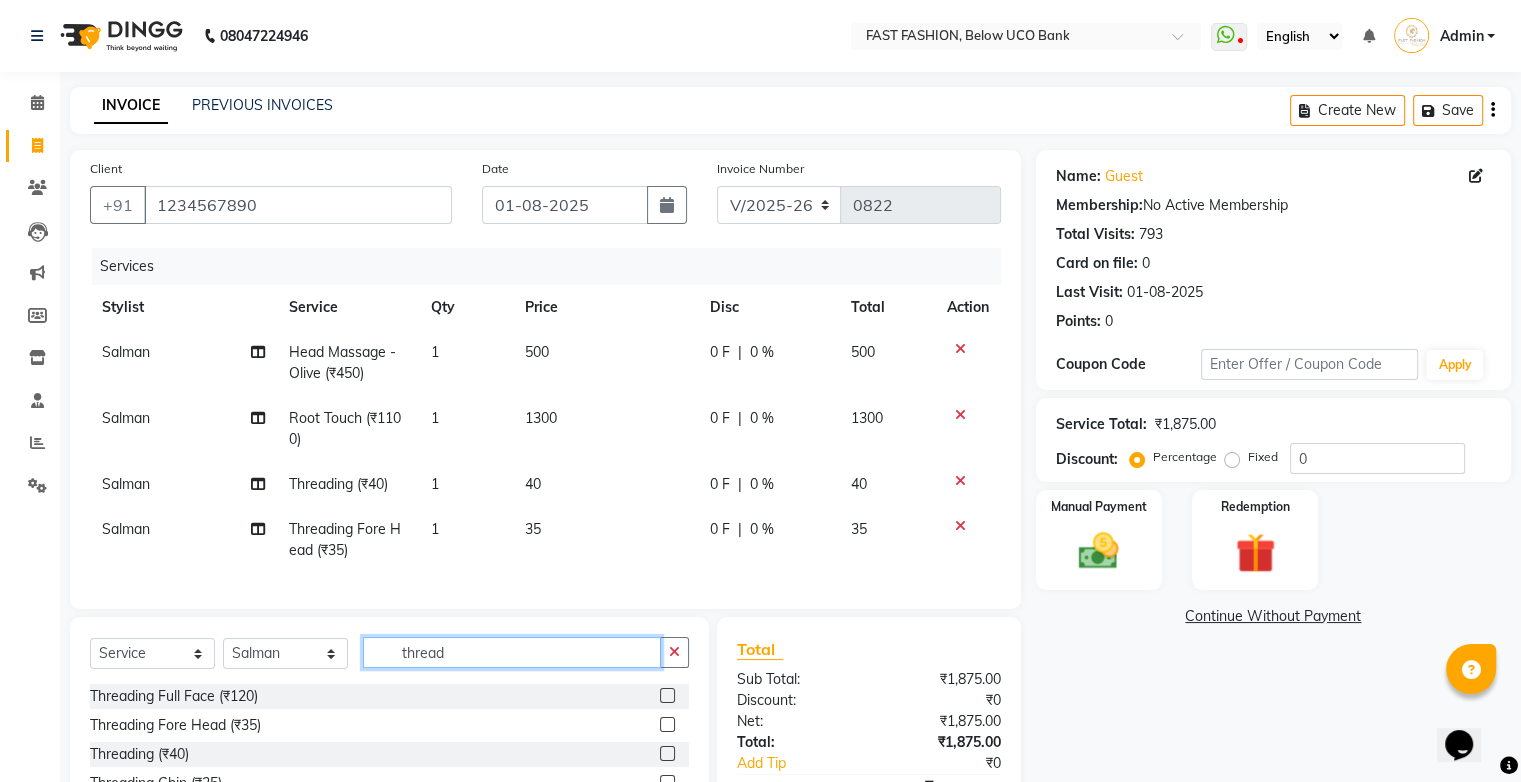 click on "thread" 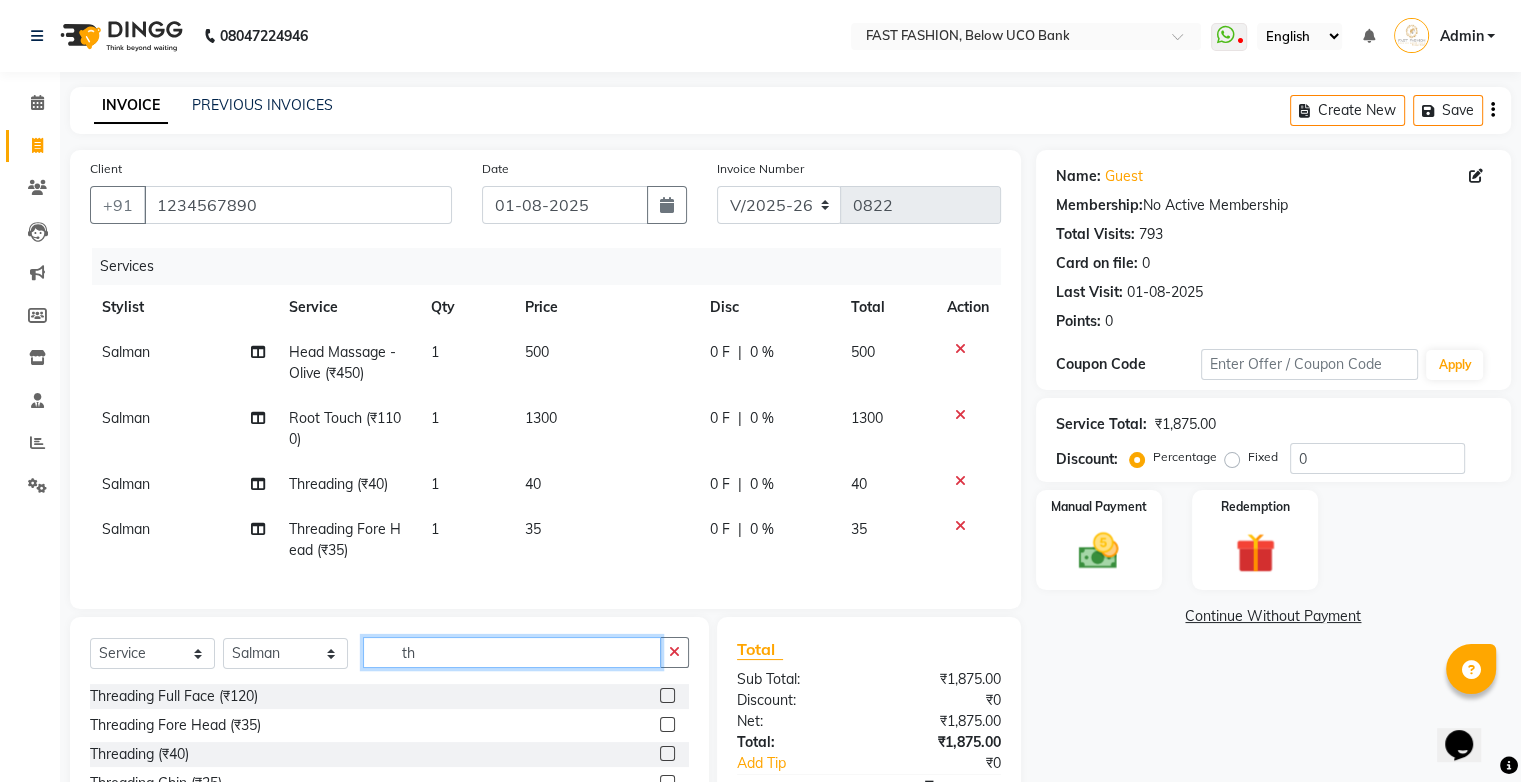type on "t" 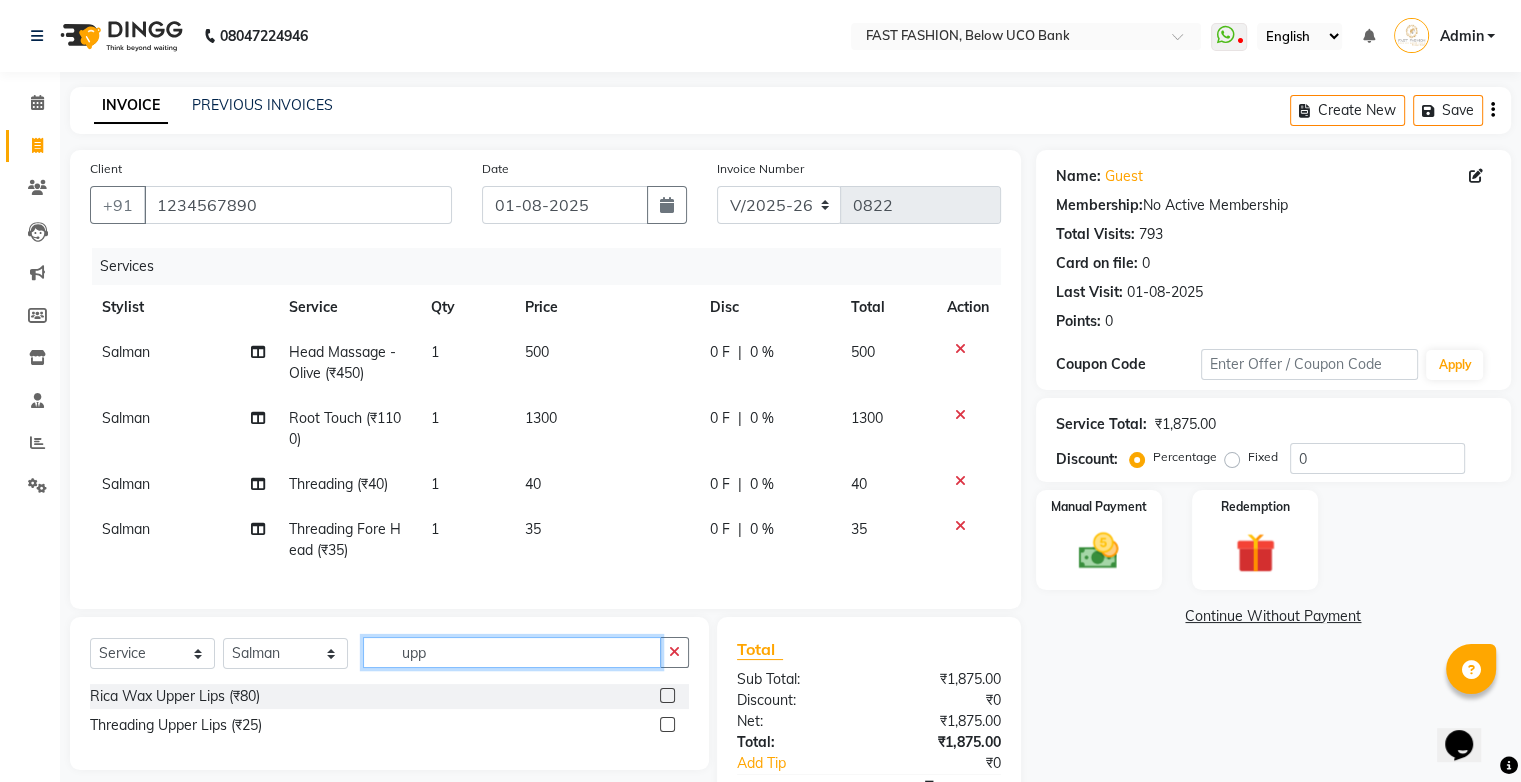 type on "upp" 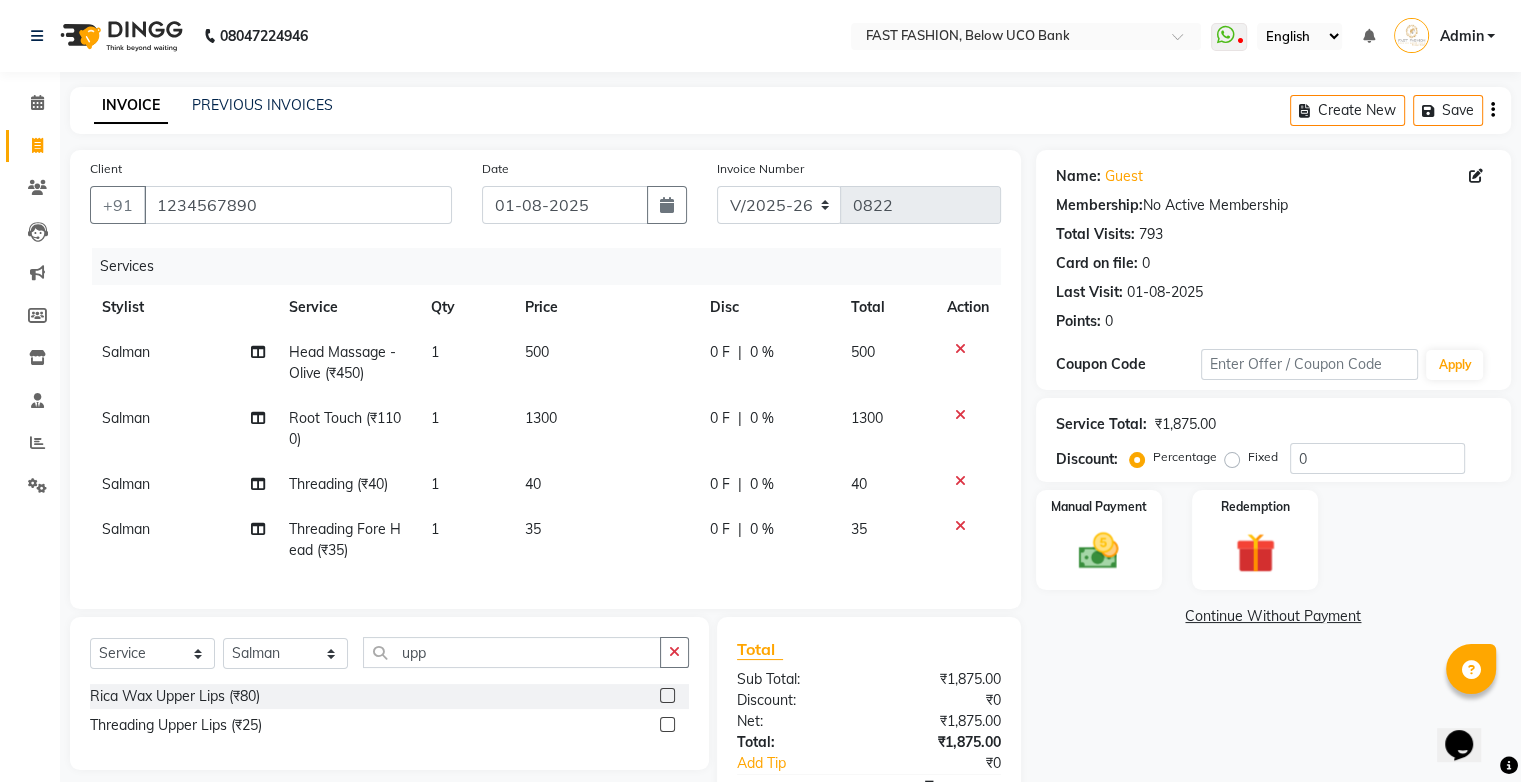click 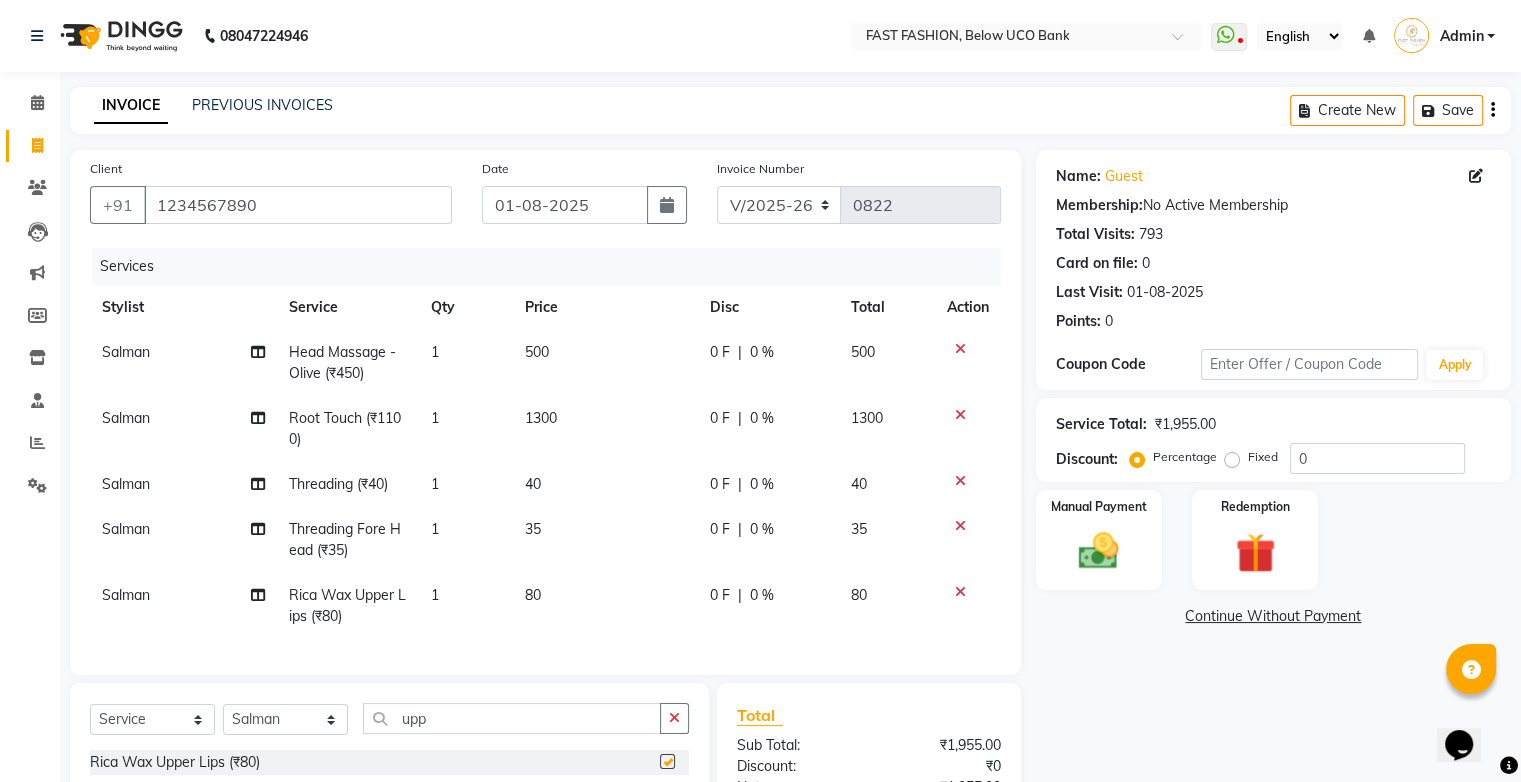 checkbox on "false" 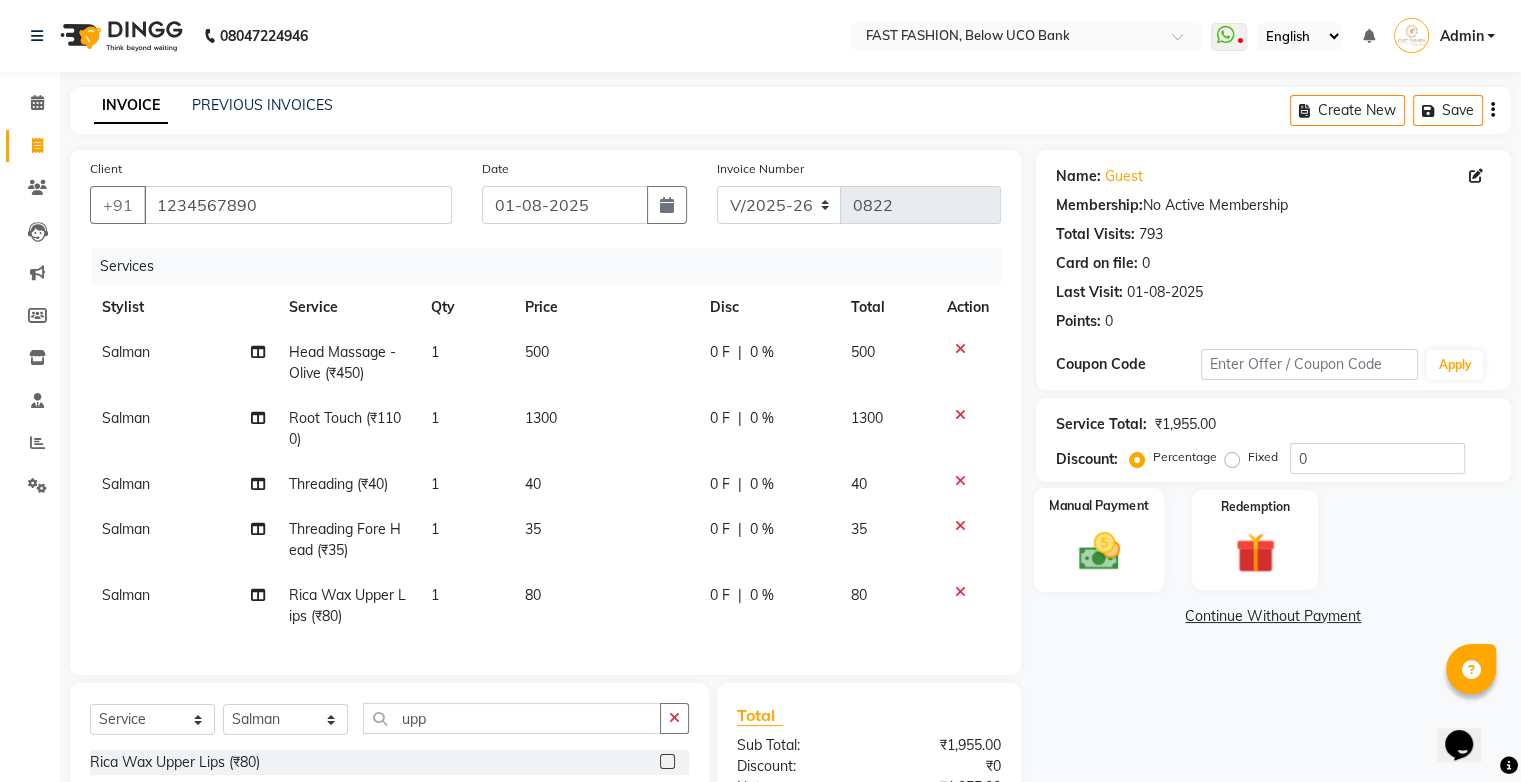 click 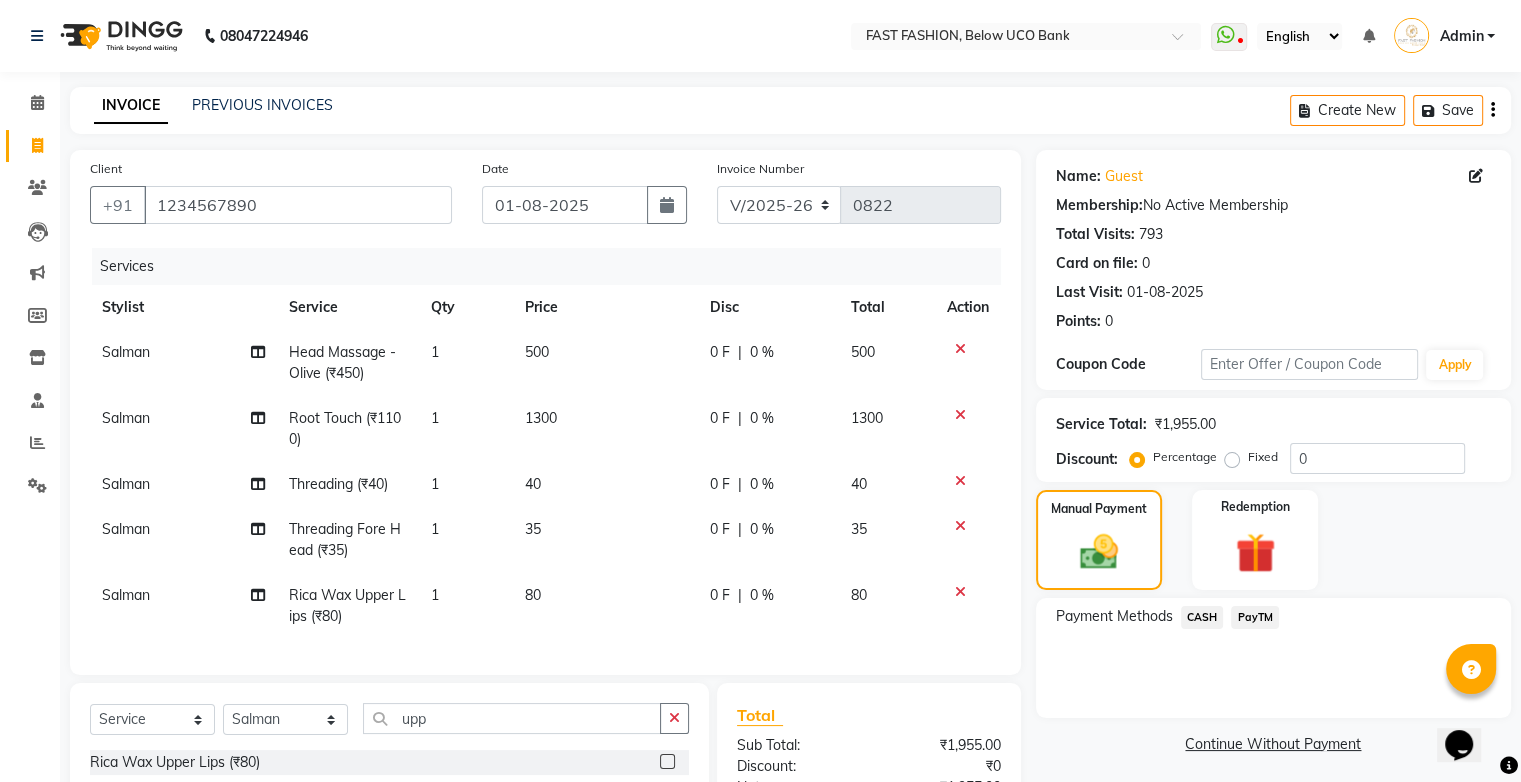click on "PayTM" 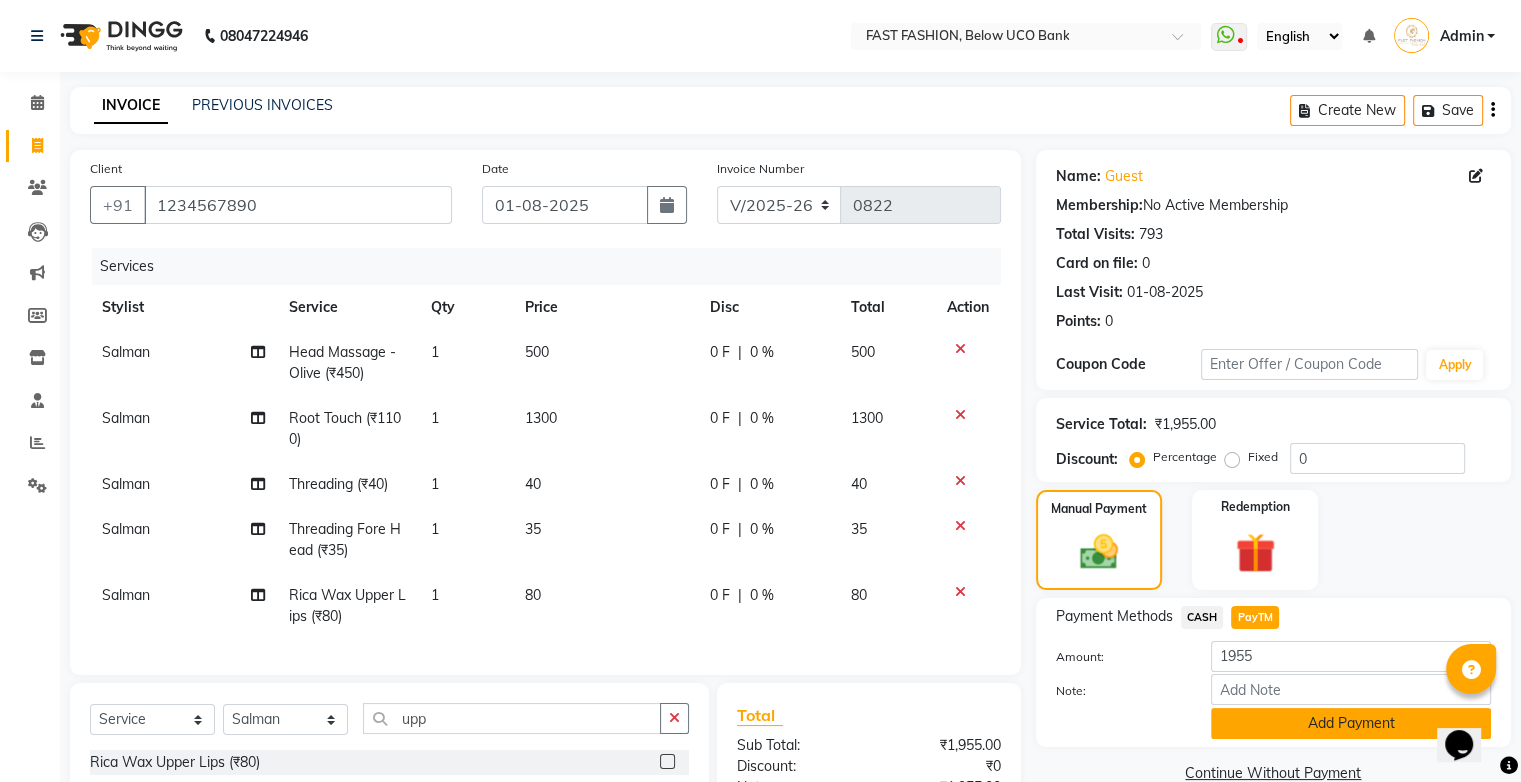 click on "Add Payment" 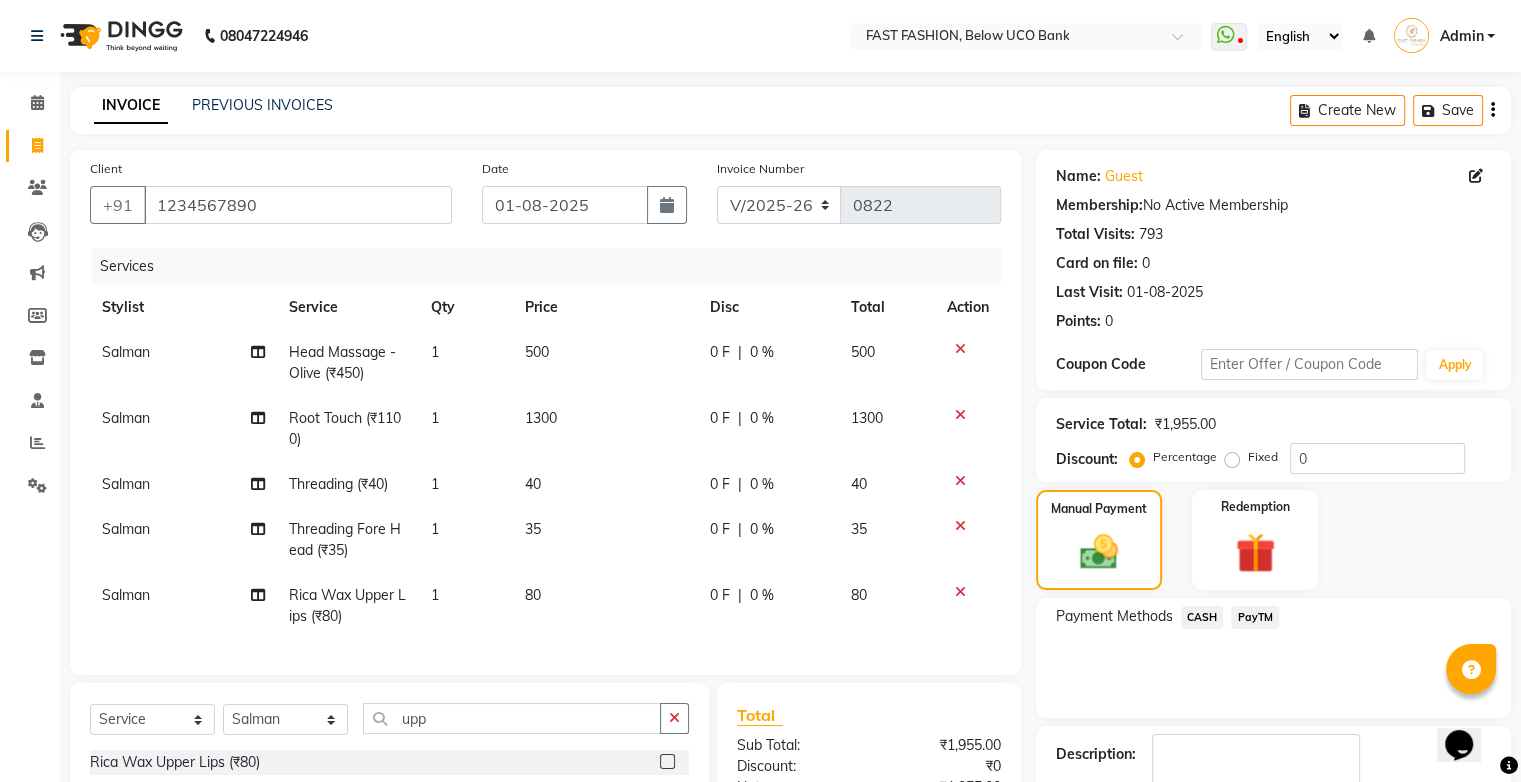 scroll, scrollTop: 240, scrollLeft: 0, axis: vertical 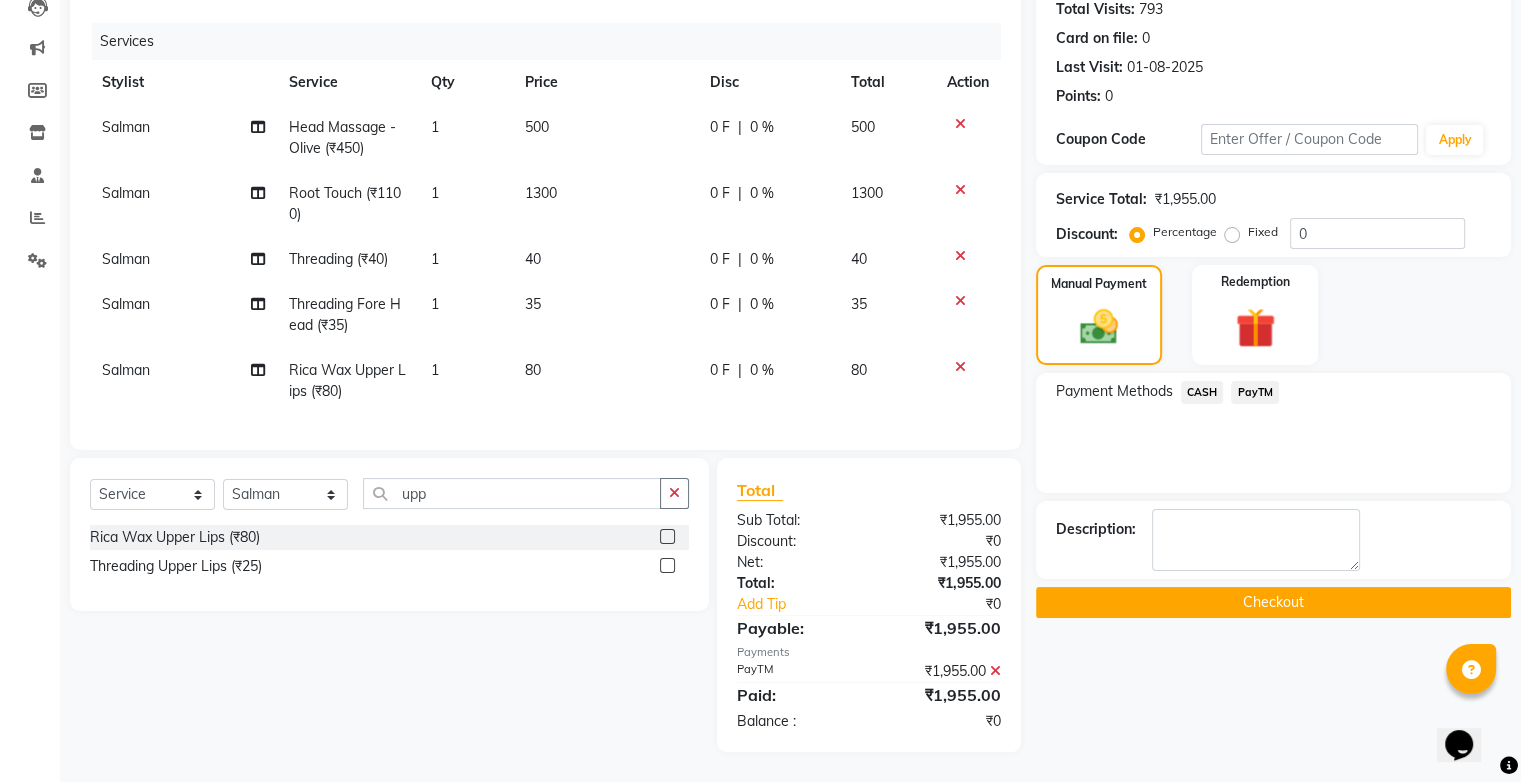 click on "Checkout" 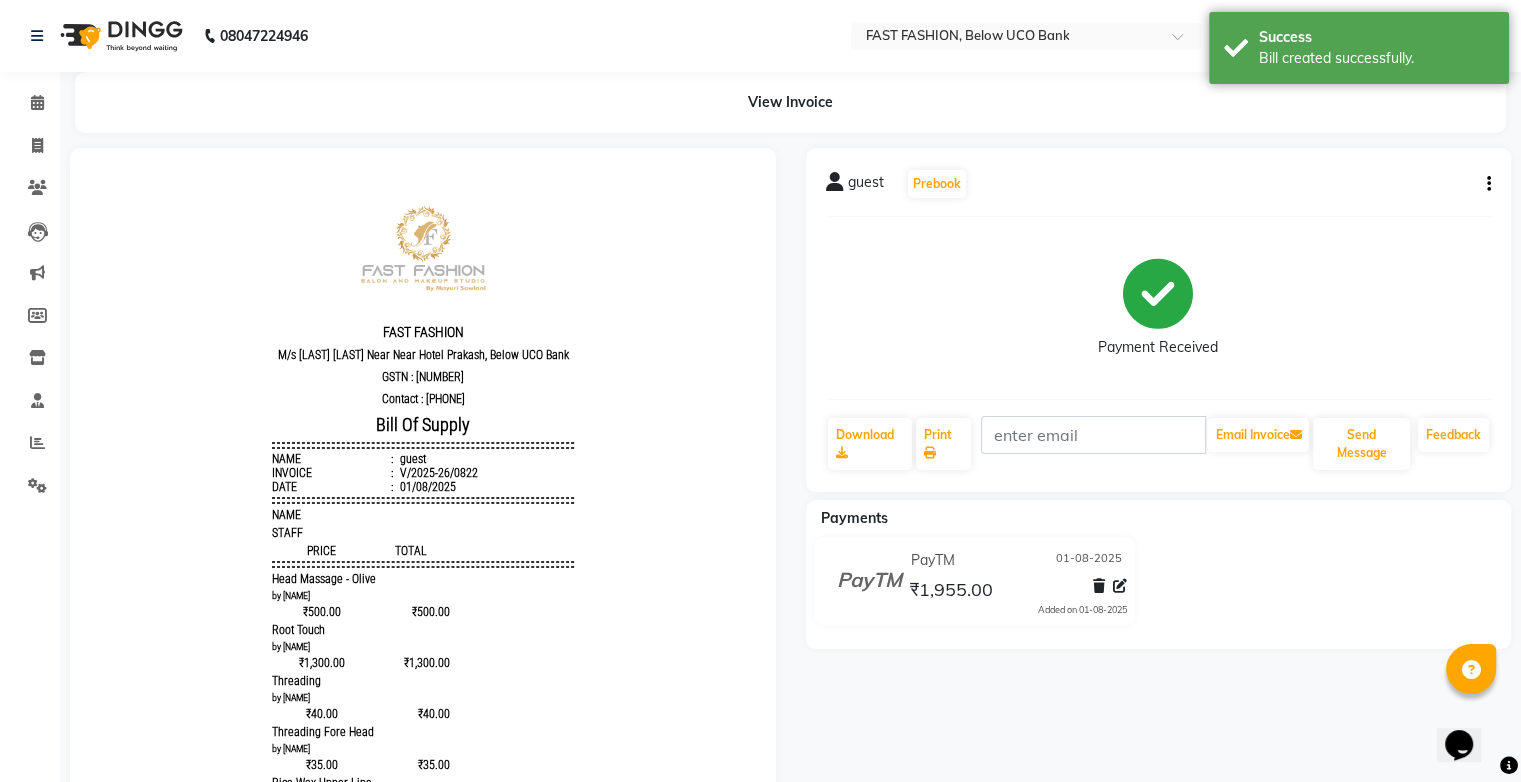 scroll, scrollTop: 0, scrollLeft: 0, axis: both 